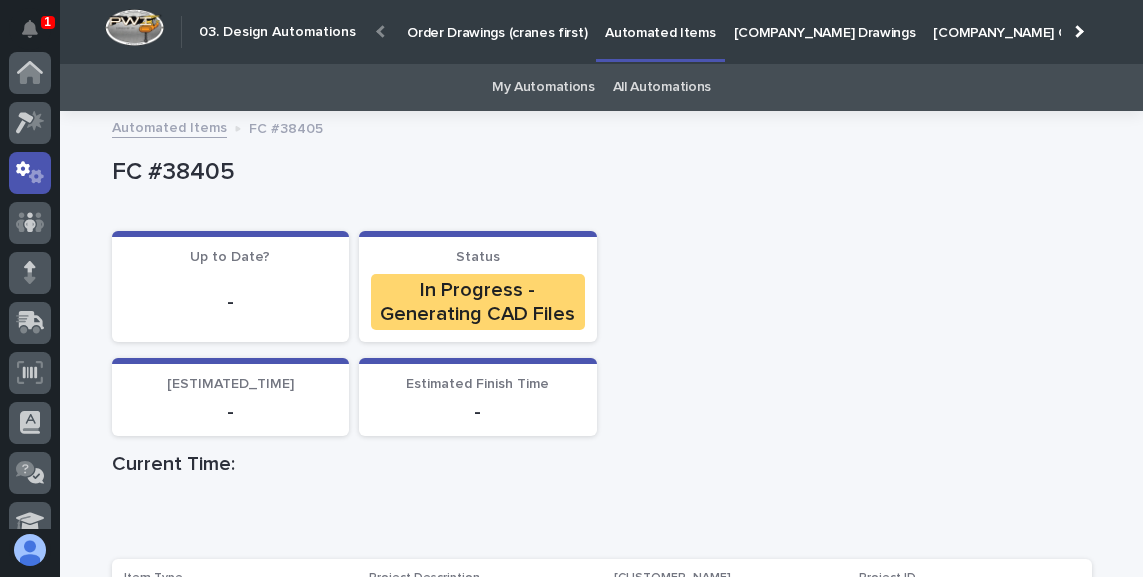scroll, scrollTop: 0, scrollLeft: 0, axis: both 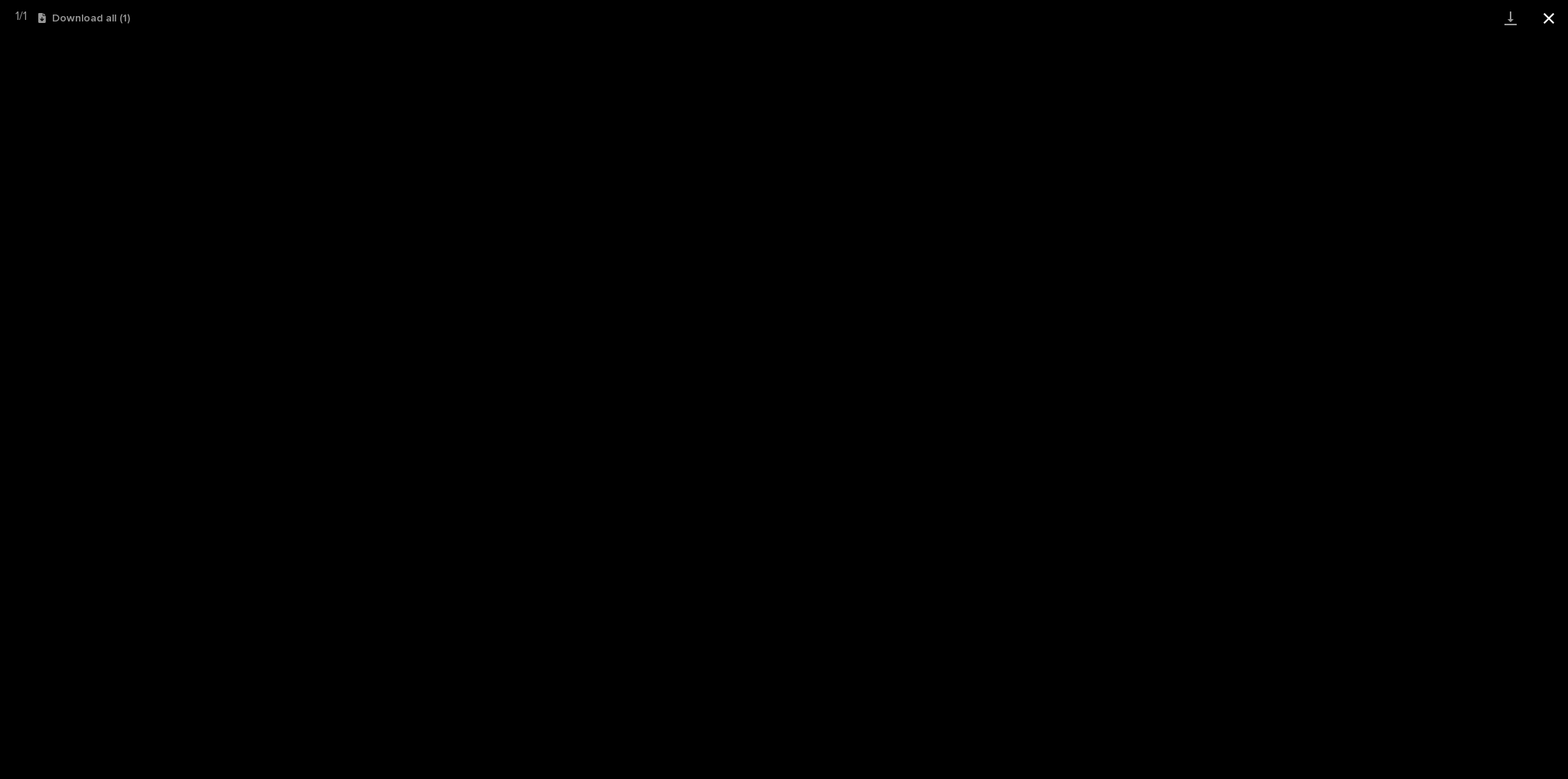 click at bounding box center [1549, 18] 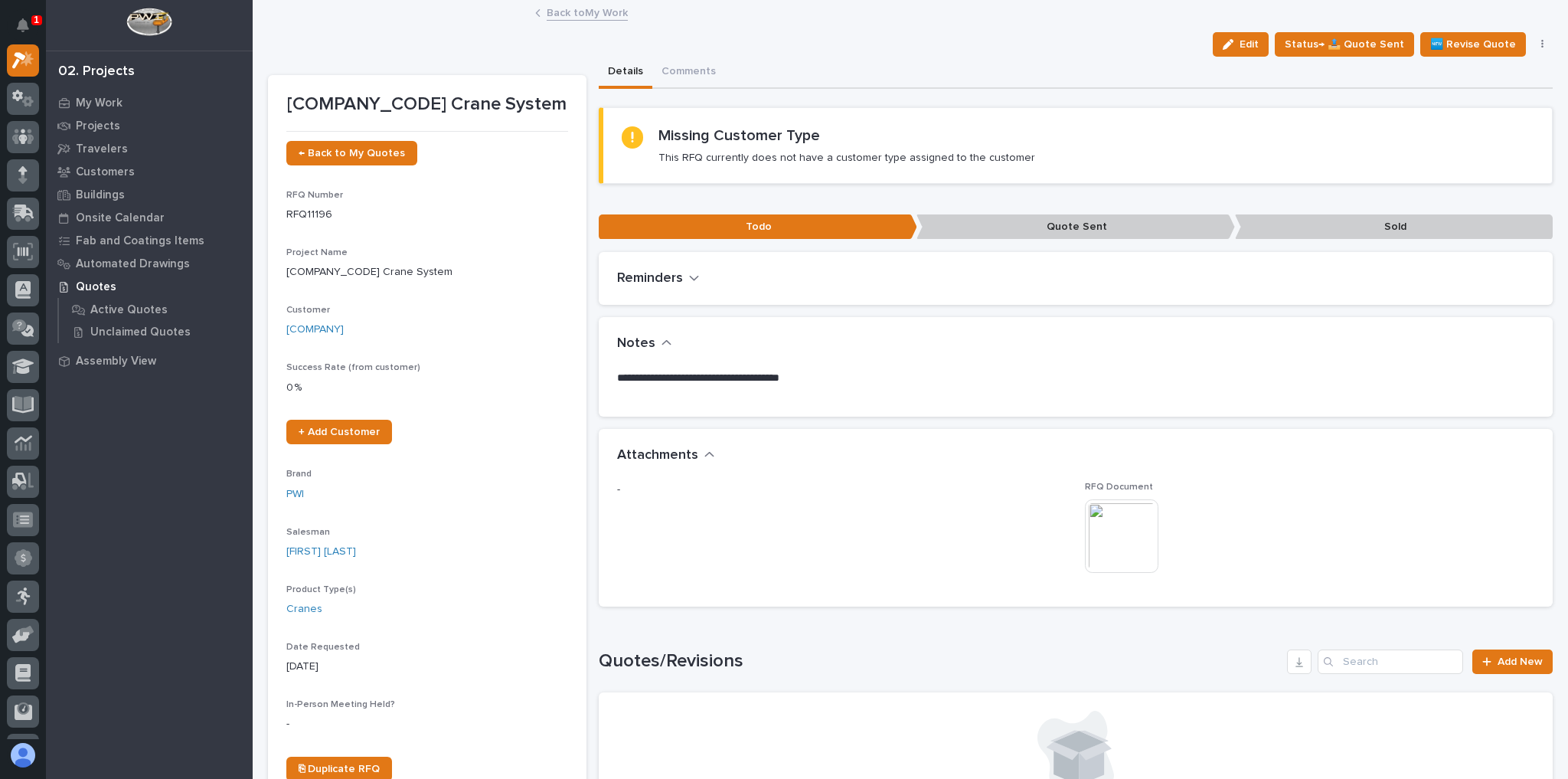 click on "Back to  My Work" at bounding box center [587, 11] 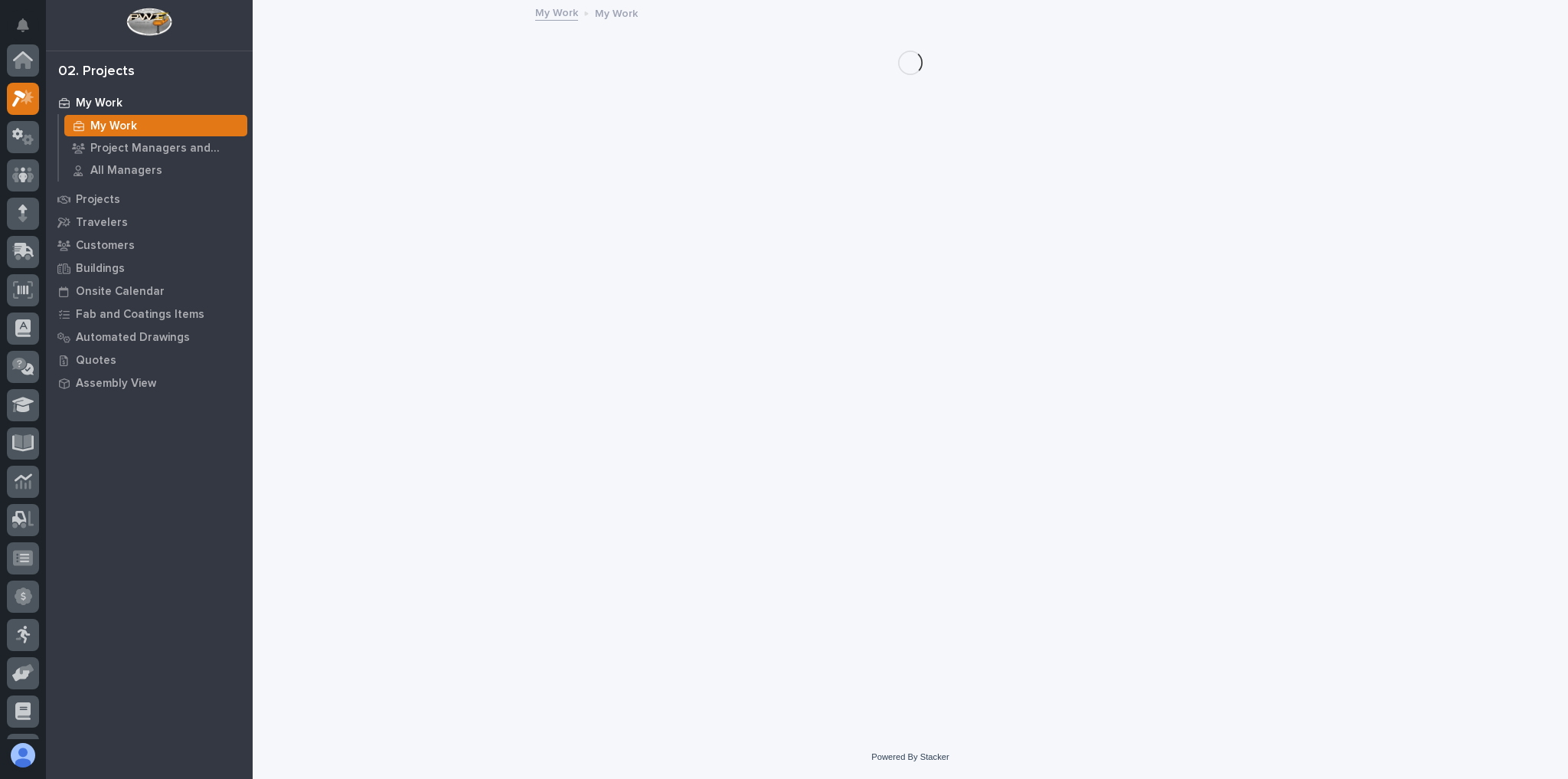 scroll, scrollTop: 41, scrollLeft: 0, axis: vertical 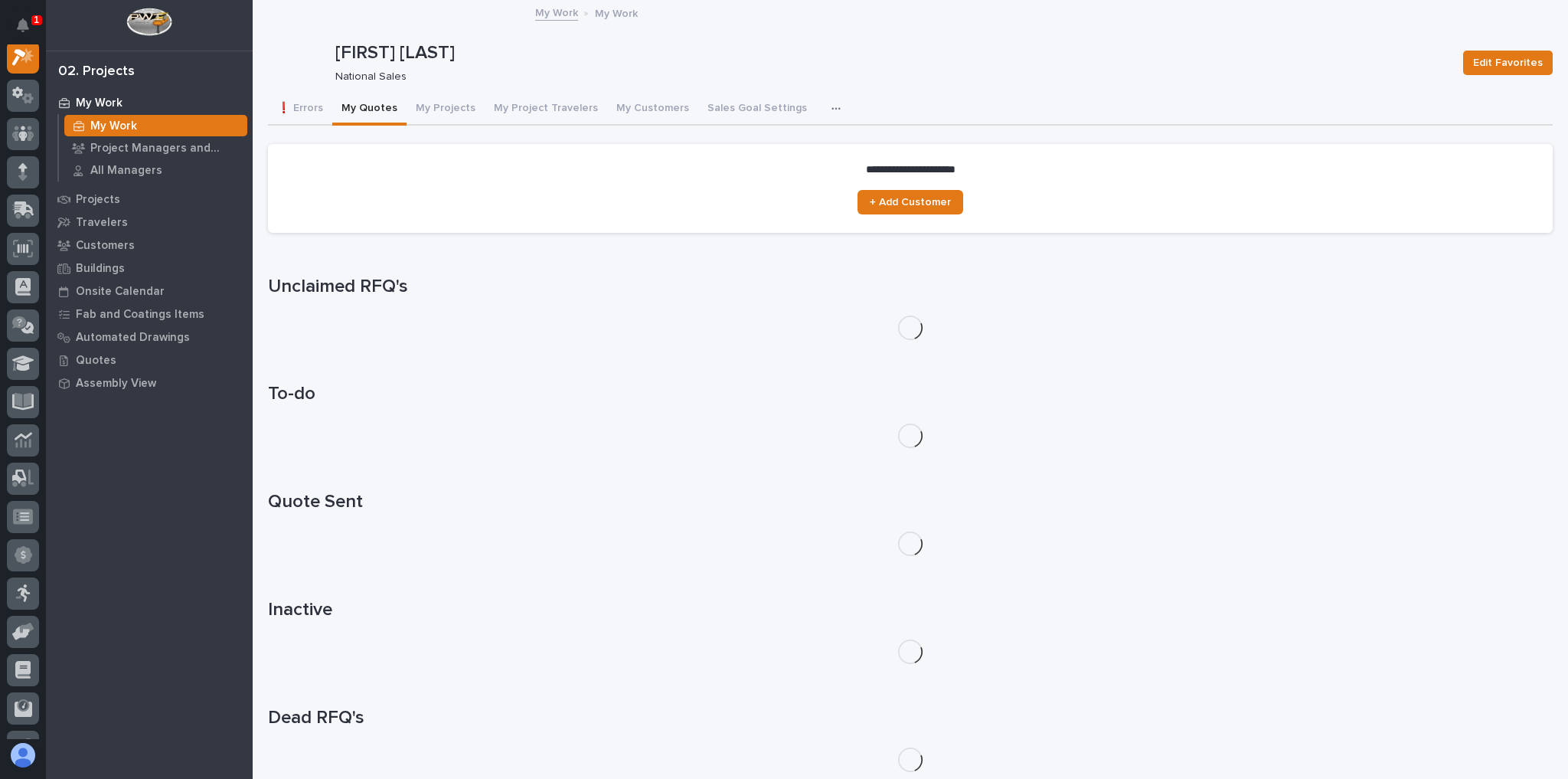 click on "1" at bounding box center (36, 20) 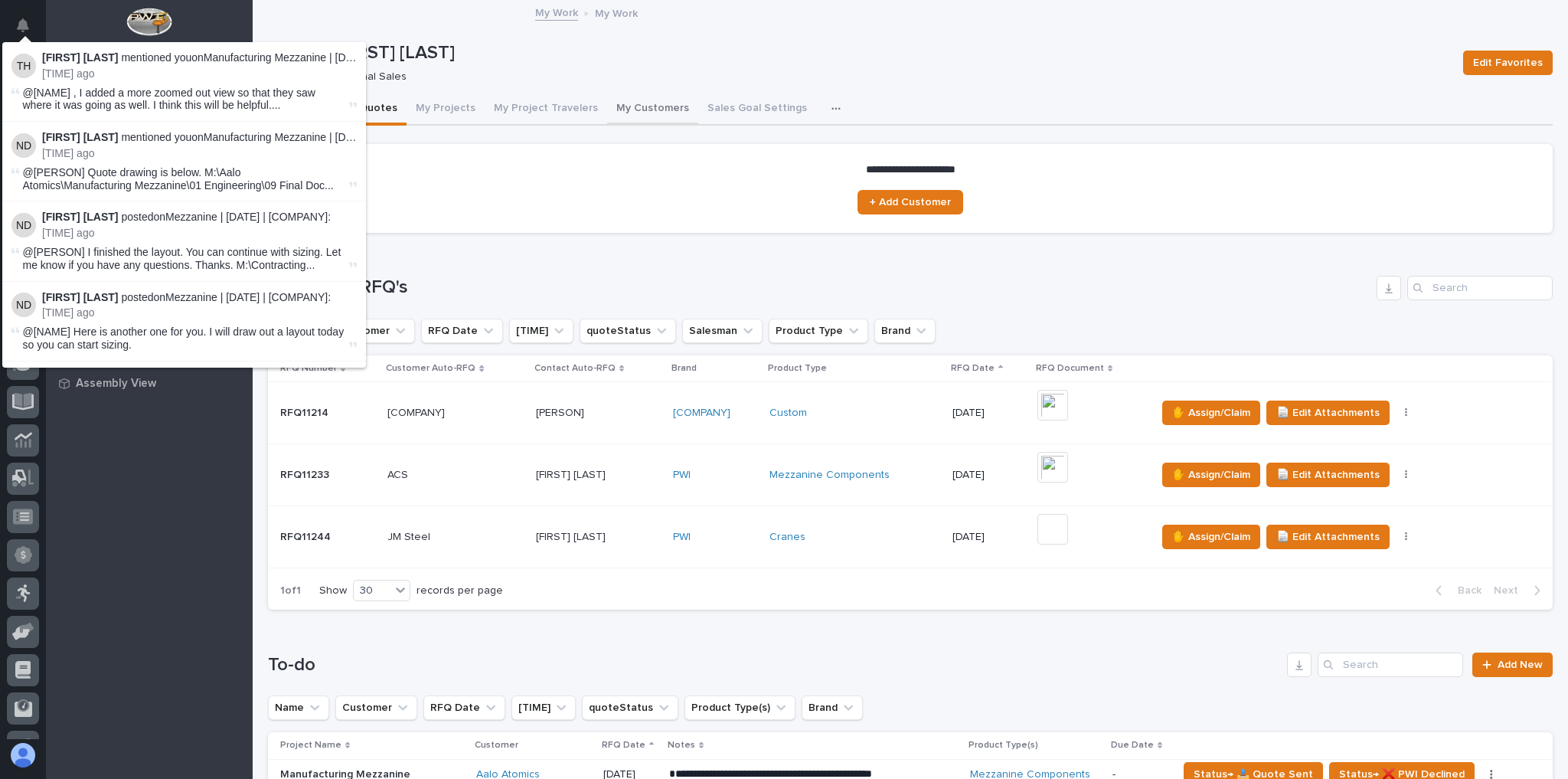 scroll, scrollTop: 38, scrollLeft: 0, axis: vertical 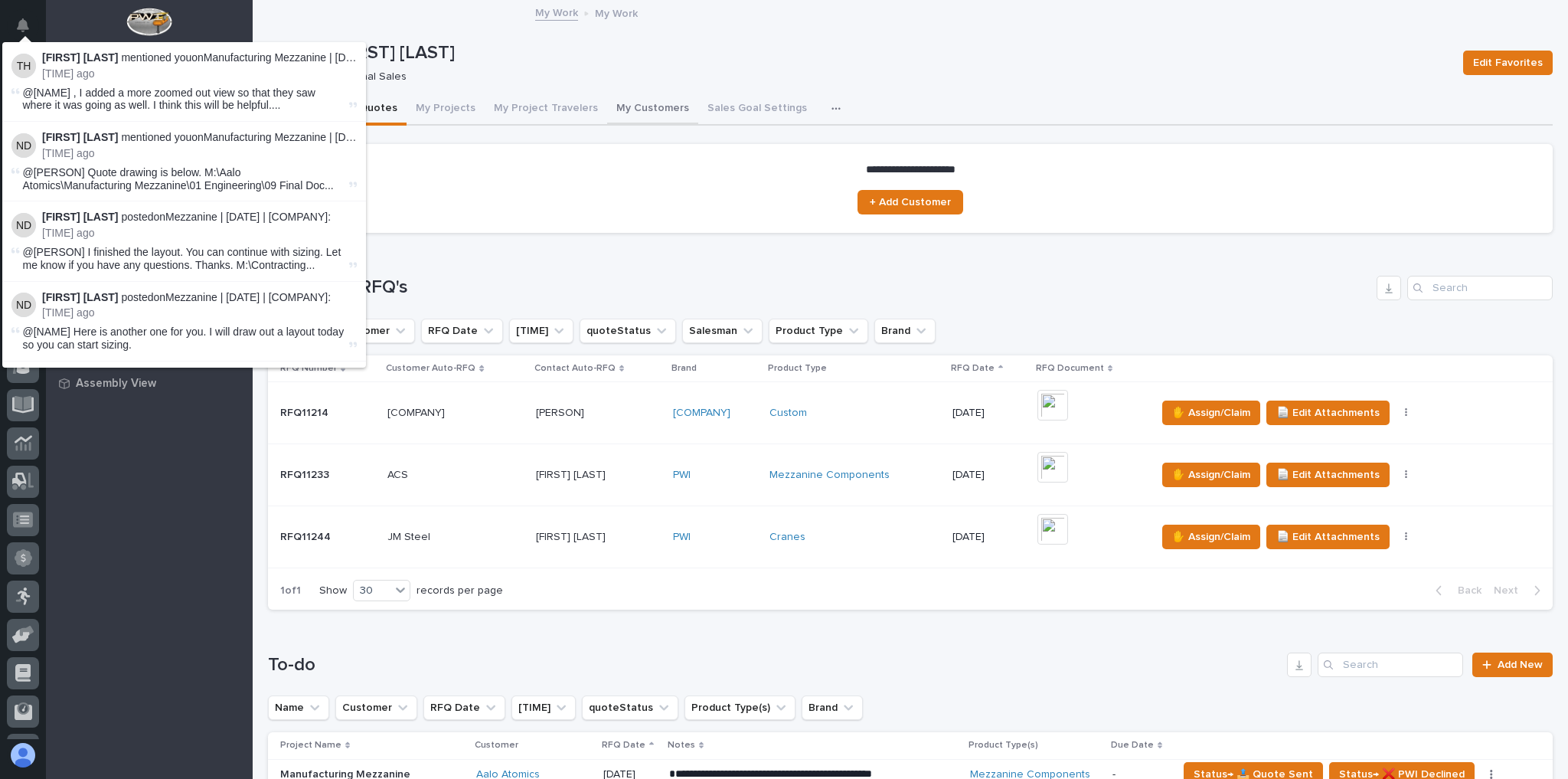click on "My Customers" at bounding box center [652, 110] 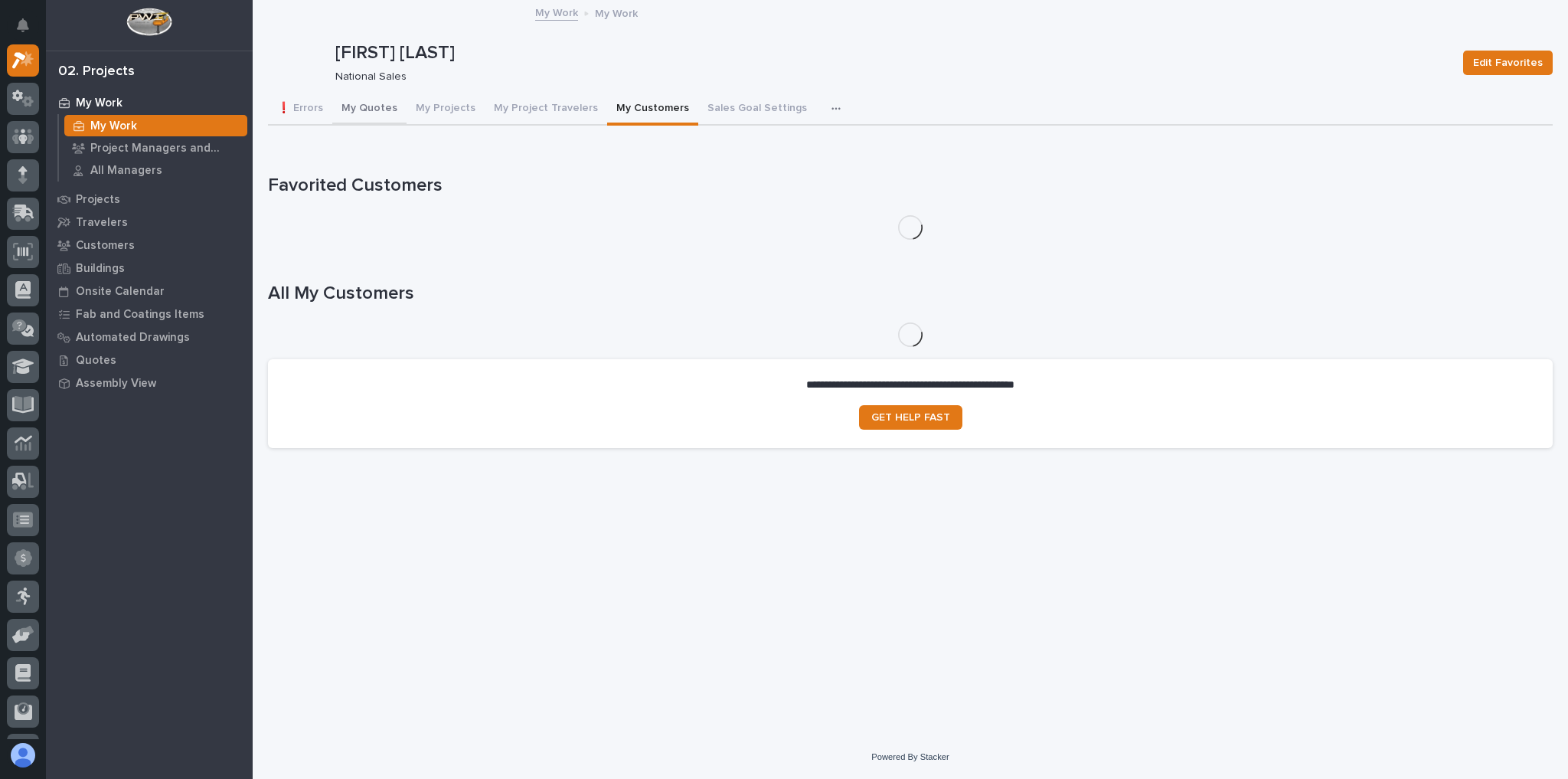 click on "My Quotes" at bounding box center (369, 110) 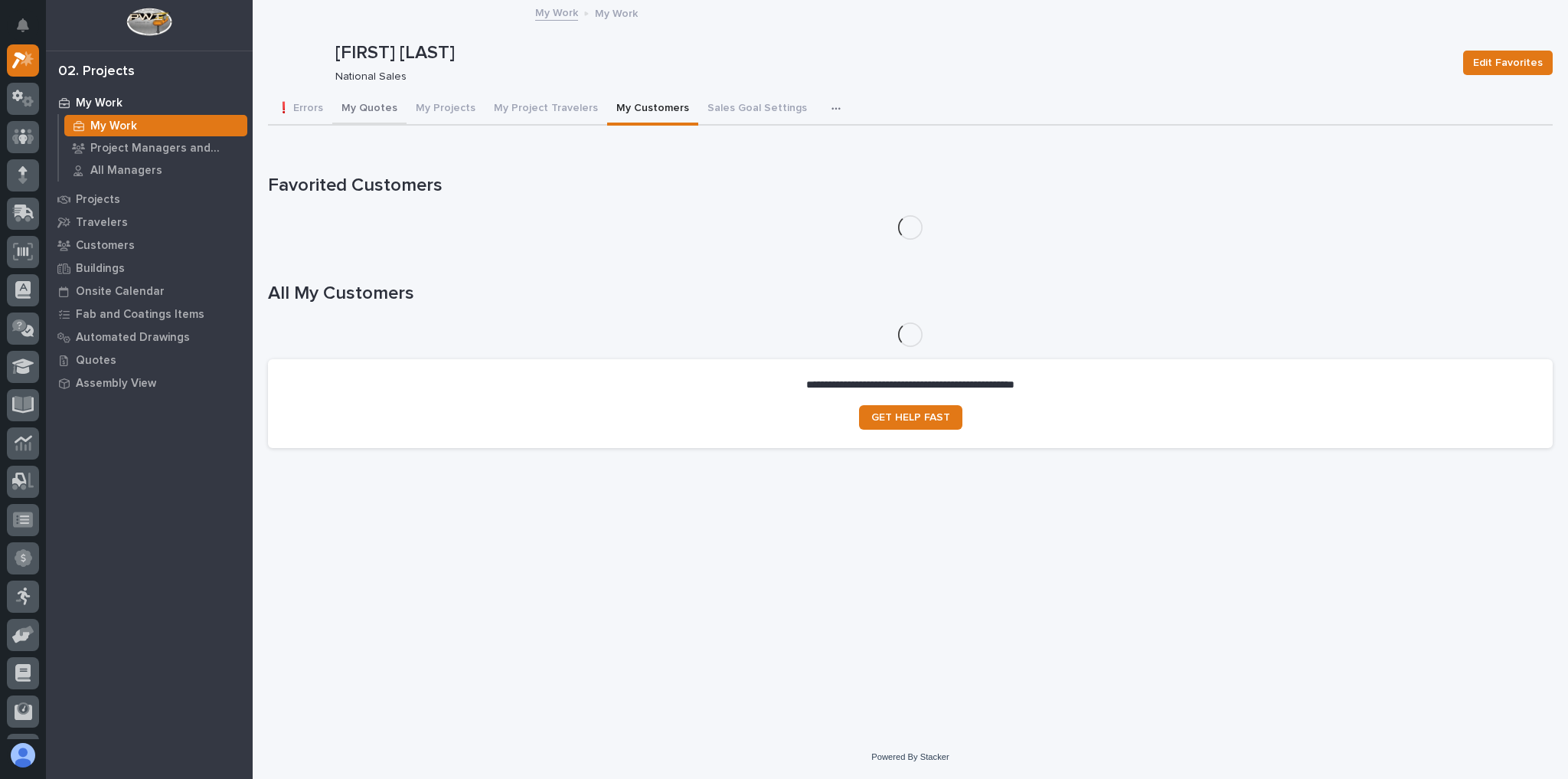 click on "My Quotes" at bounding box center [369, 110] 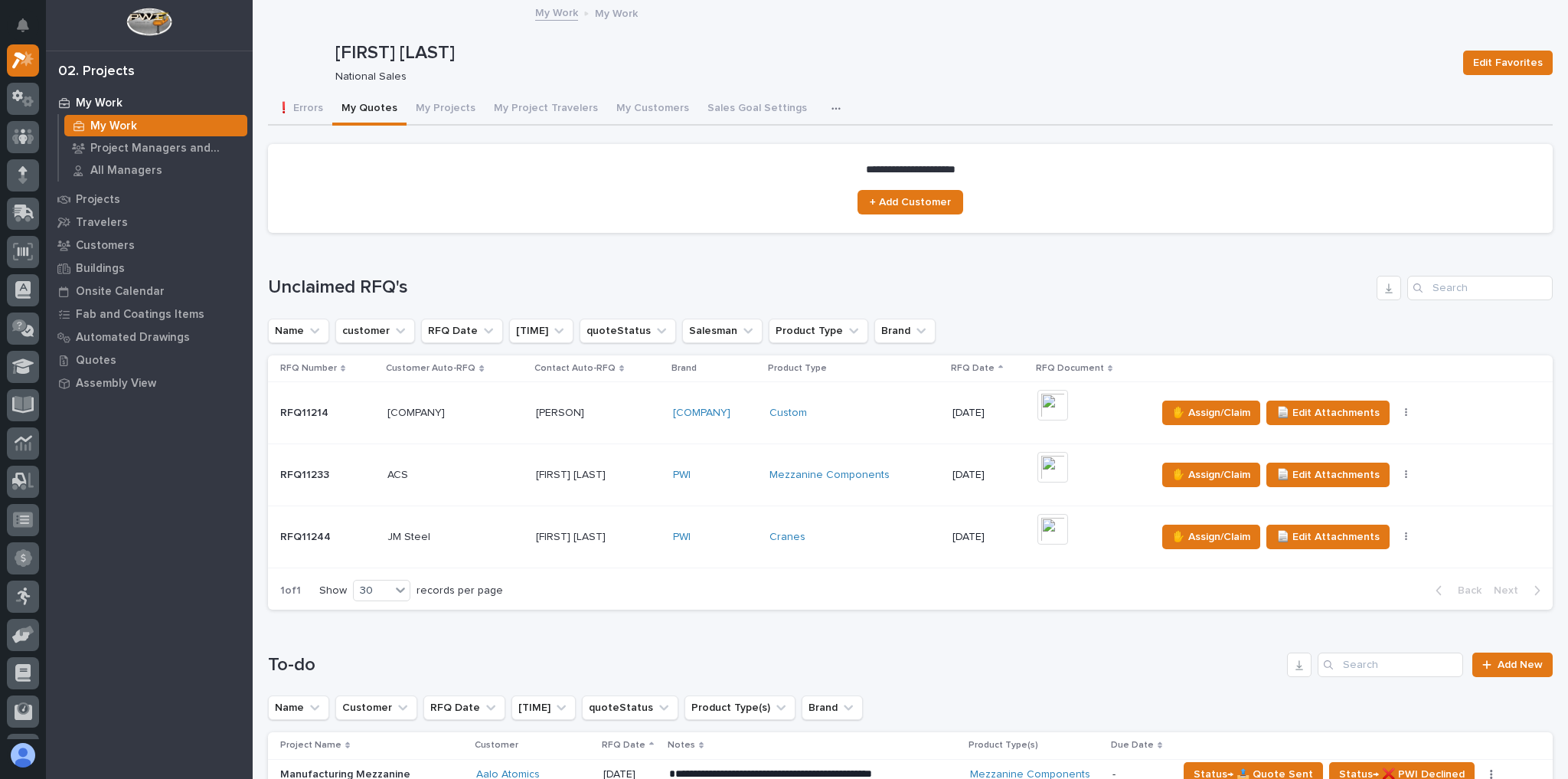 click at bounding box center [456, 413] 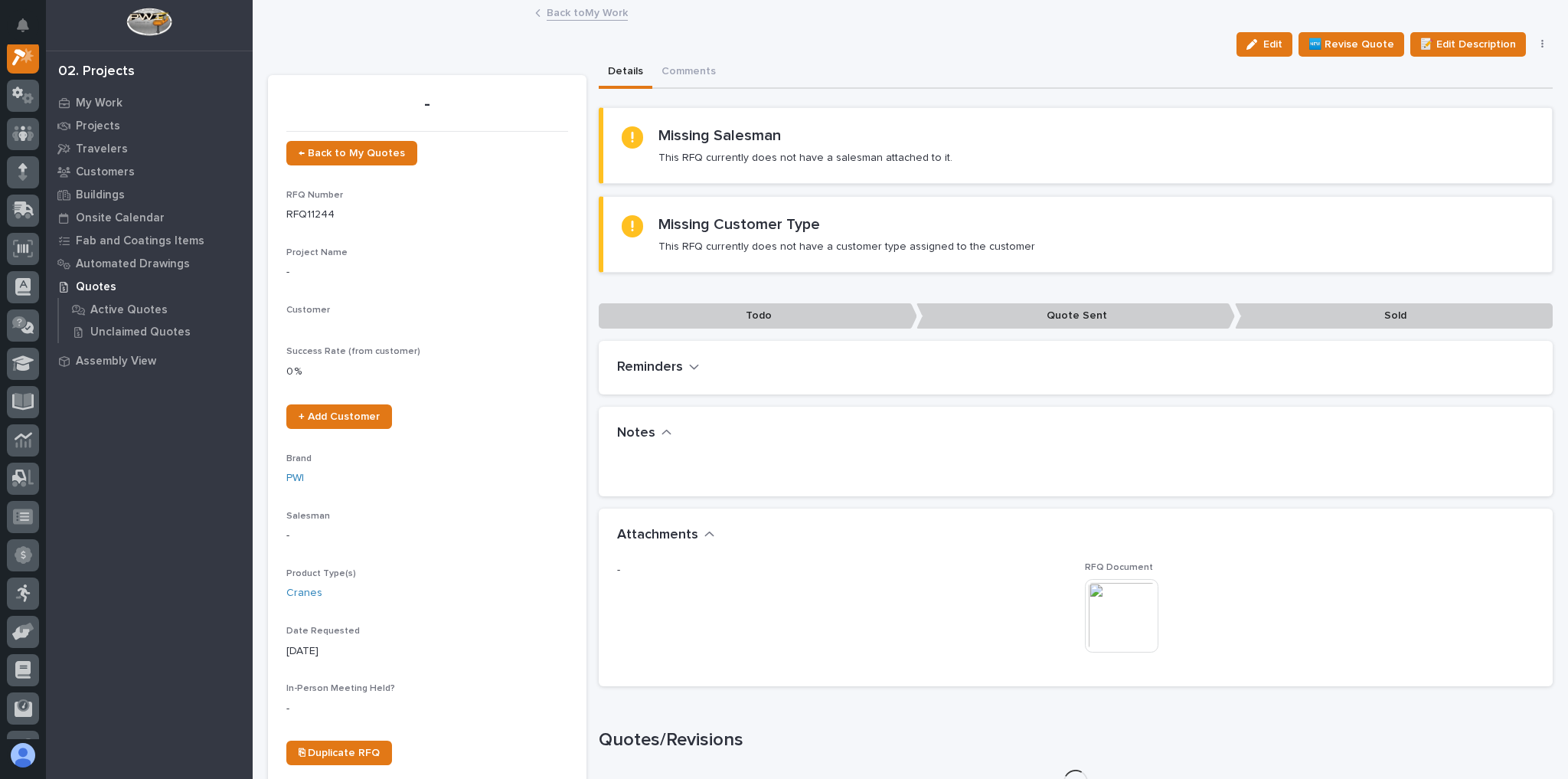 scroll, scrollTop: 38, scrollLeft: 0, axis: vertical 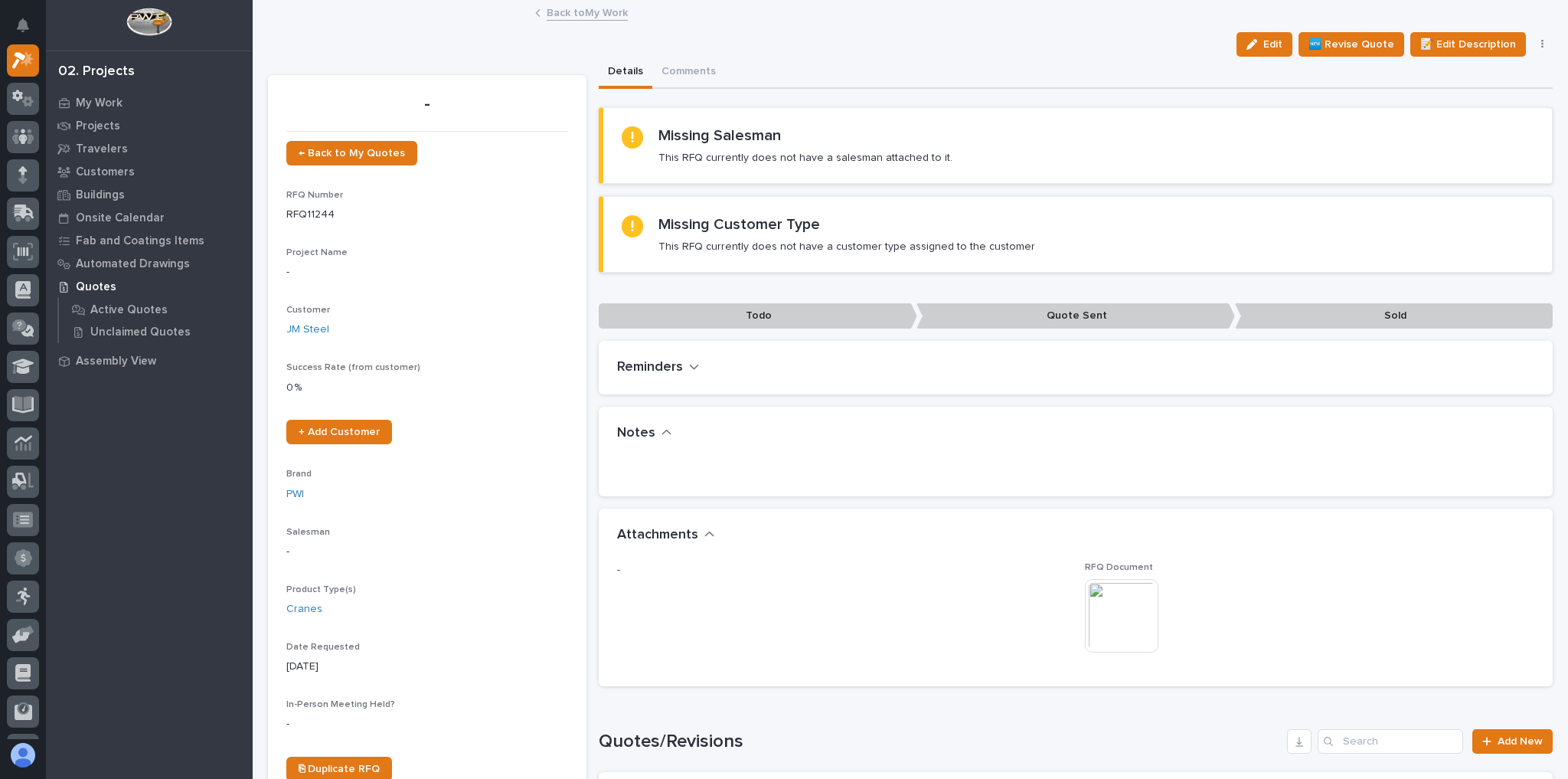 click at bounding box center [1122, 616] 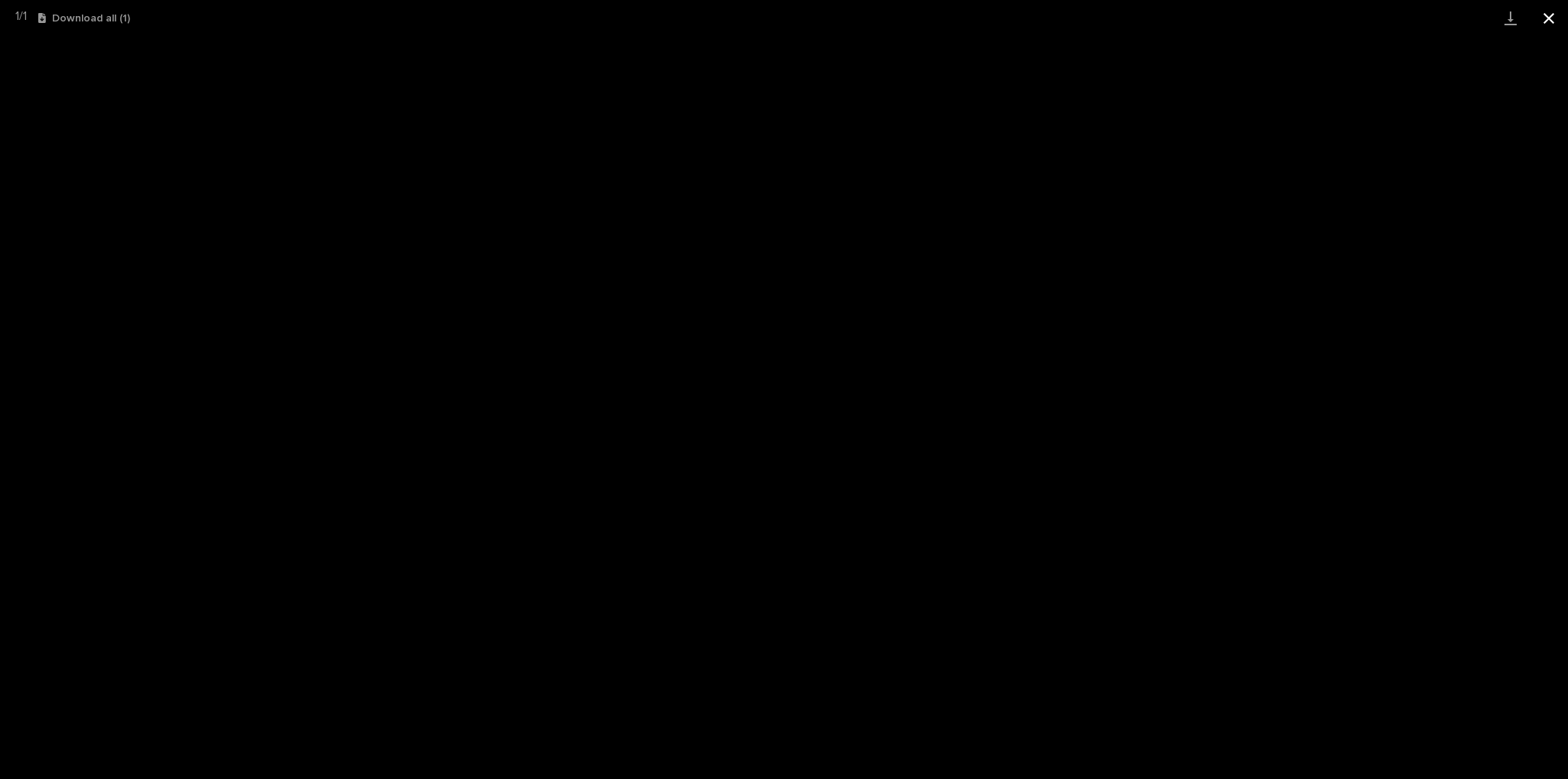click at bounding box center (1549, 18) 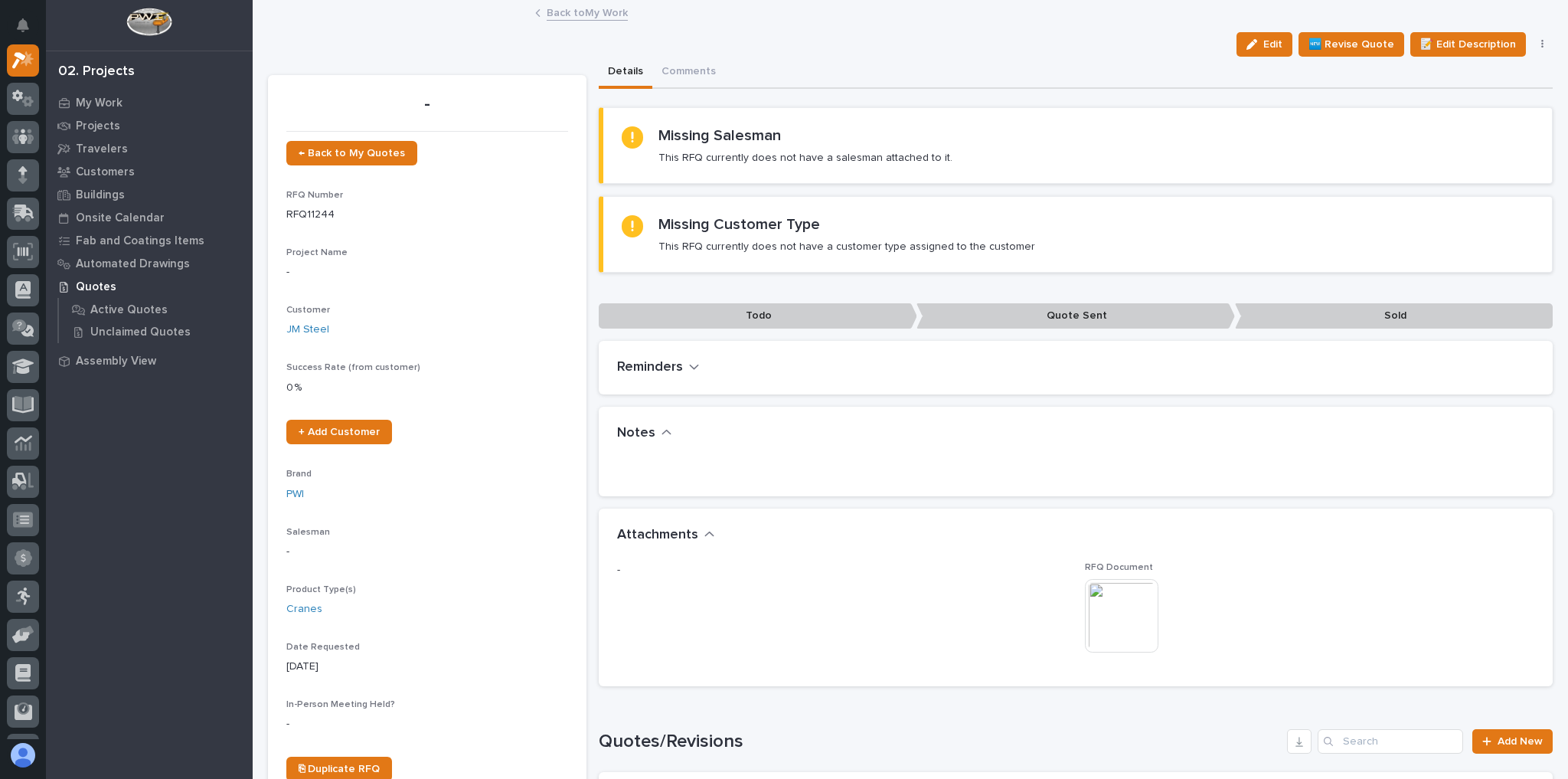 click on "Back to  My Work" at bounding box center [587, 11] 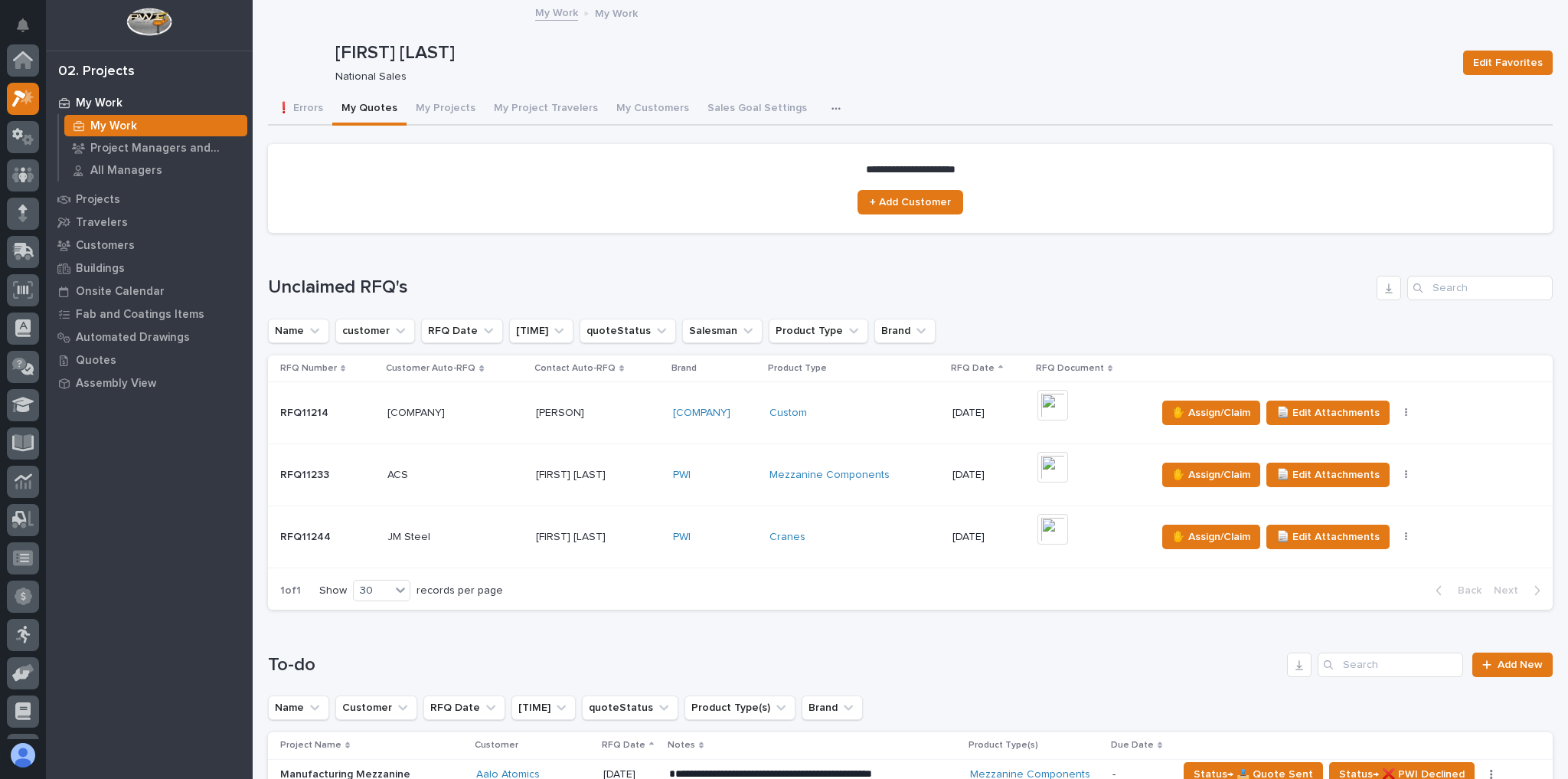scroll, scrollTop: 41, scrollLeft: 0, axis: vertical 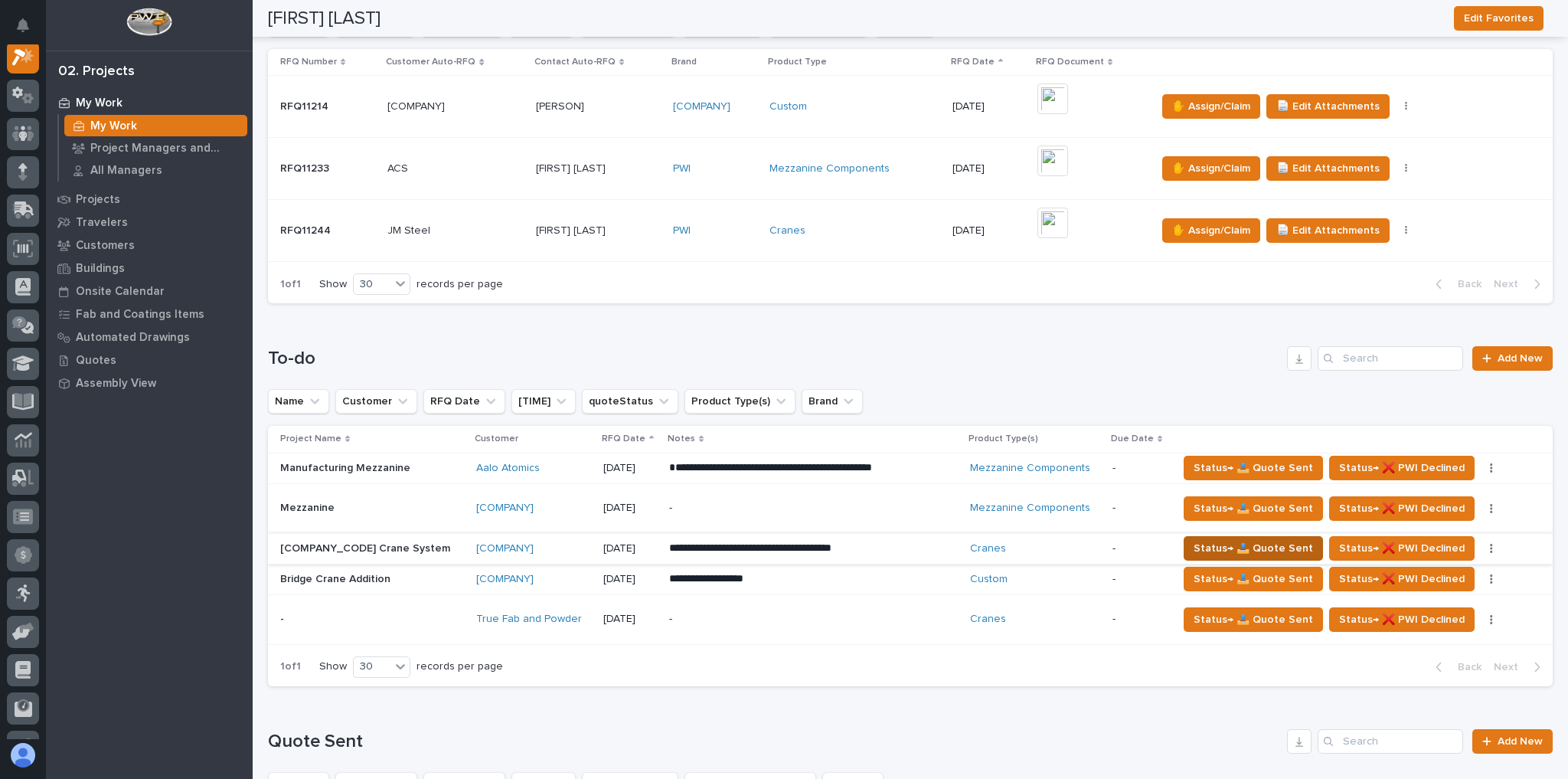 click on "Status→ 📤 Quote Sent" at bounding box center [1253, 548] 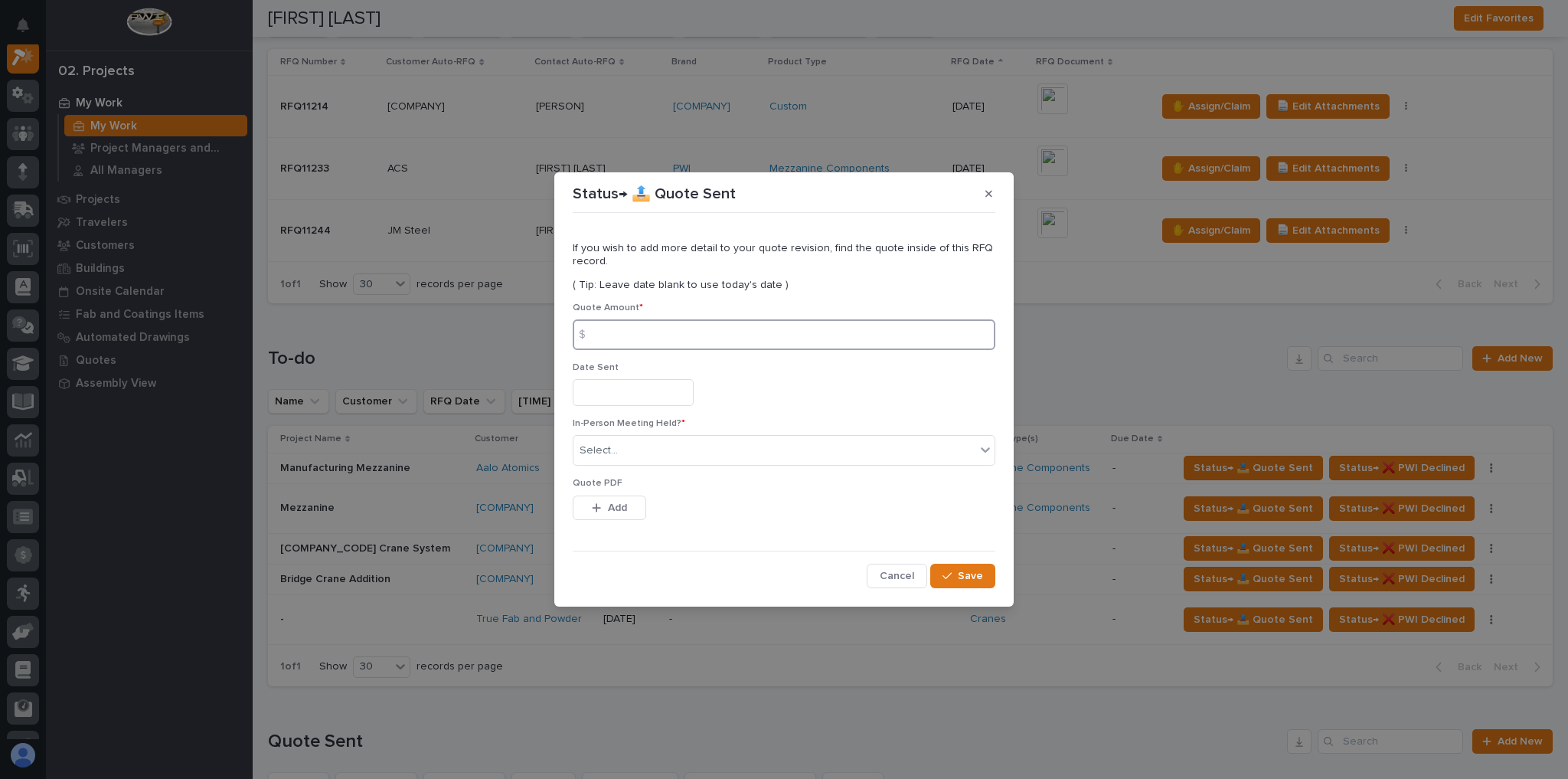 click at bounding box center (784, 335) 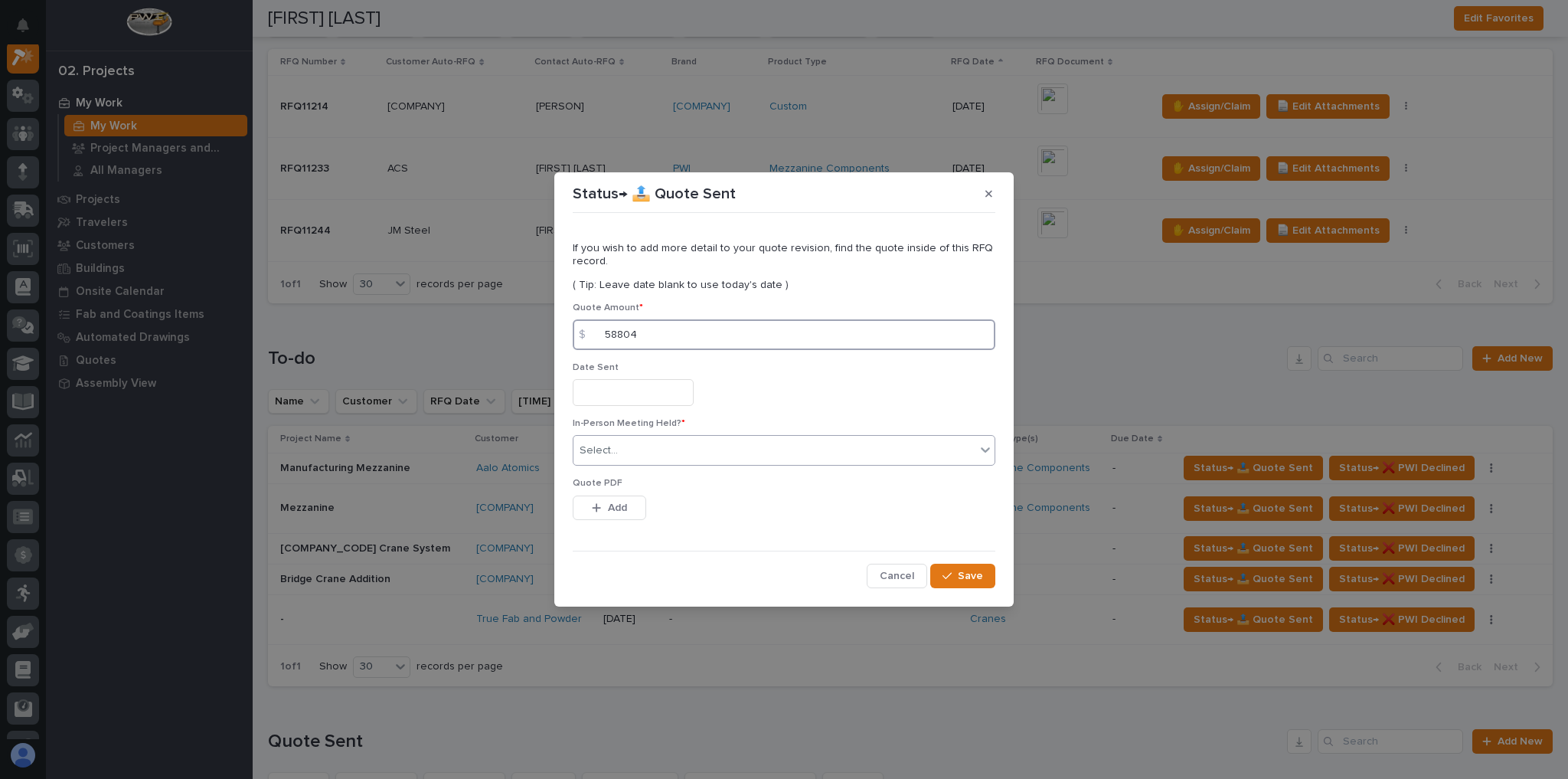 type on "58804" 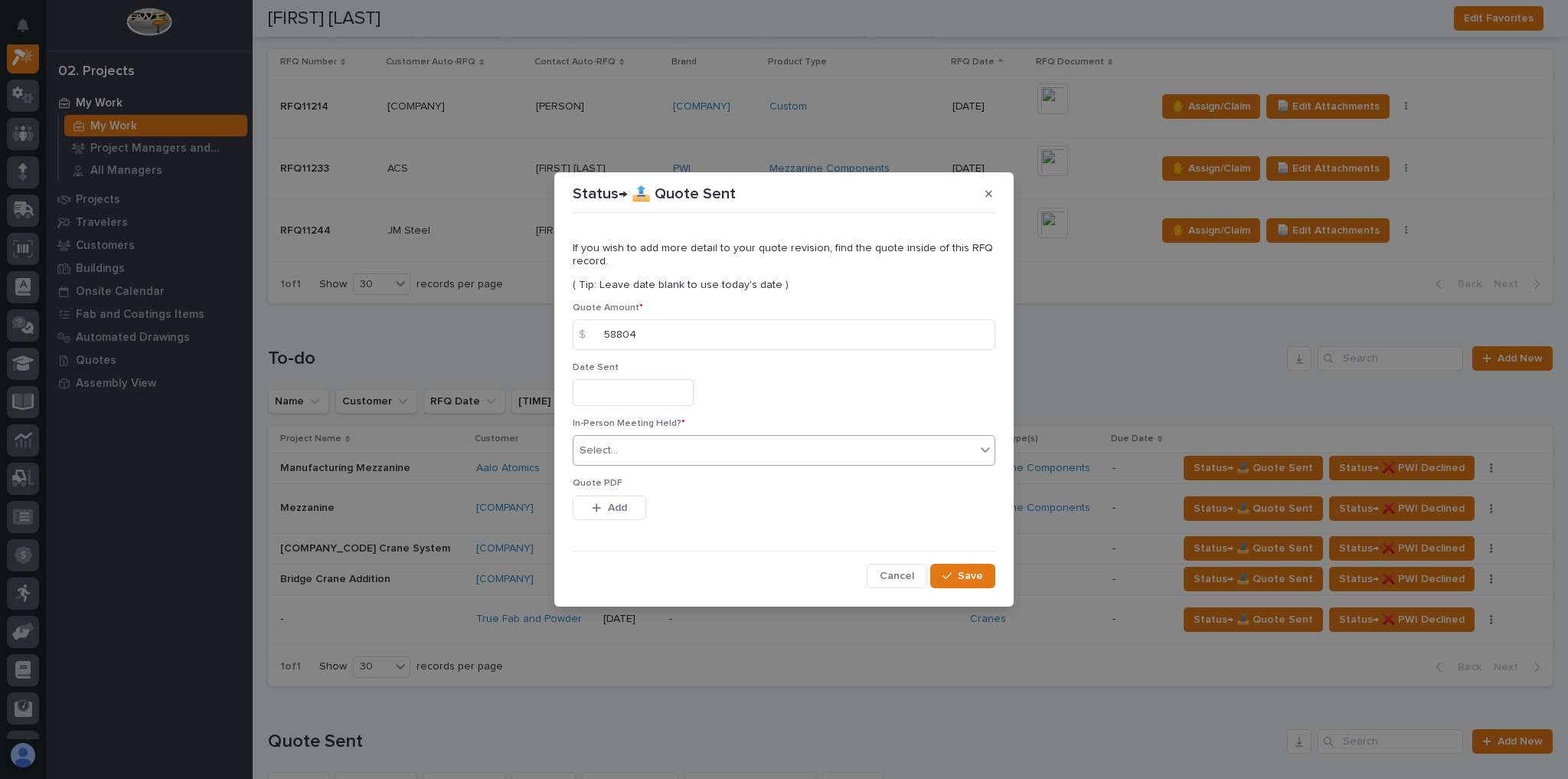 click on "Select..." at bounding box center [774, 450] 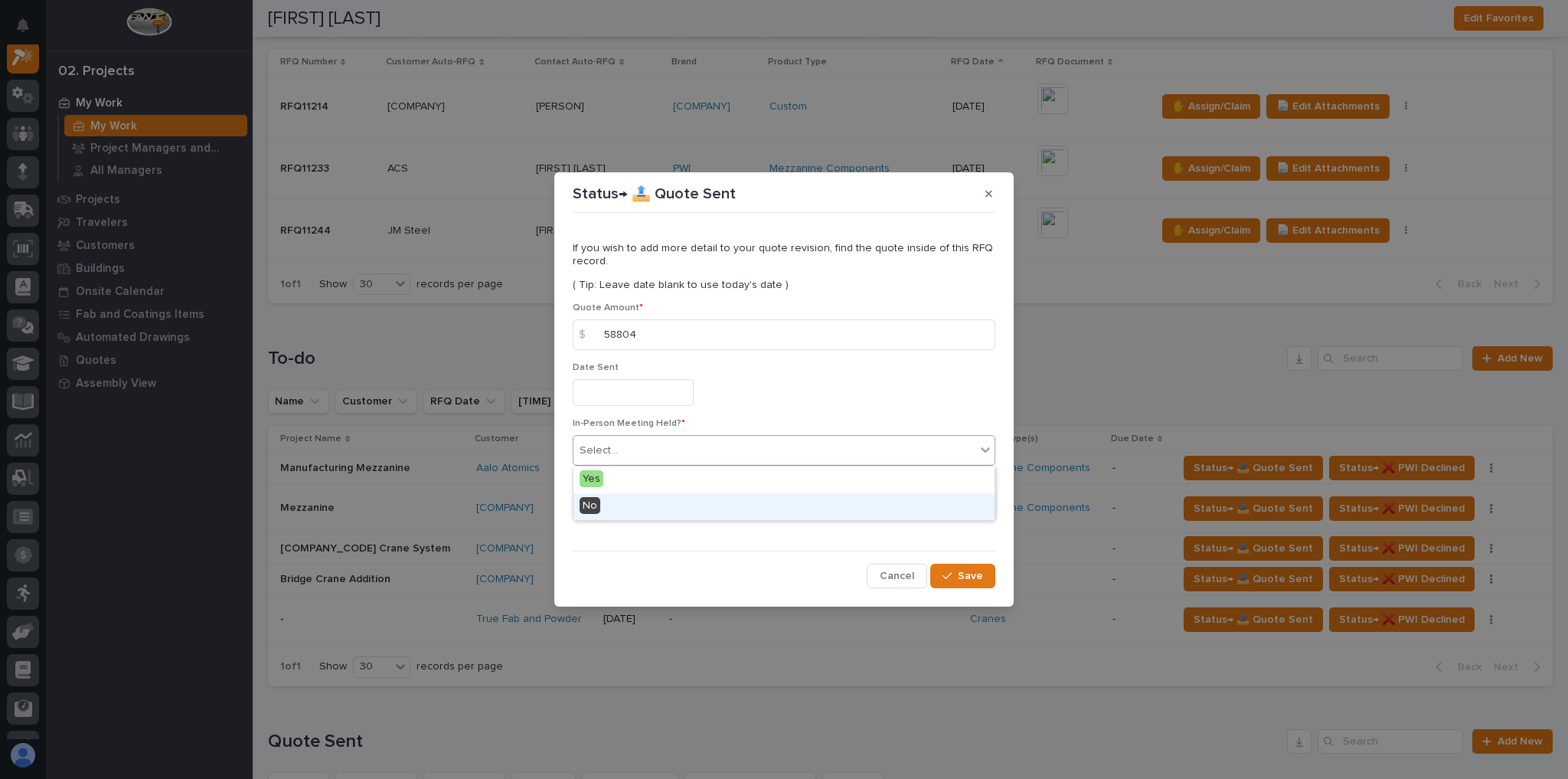click on "No" at bounding box center [784, 506] 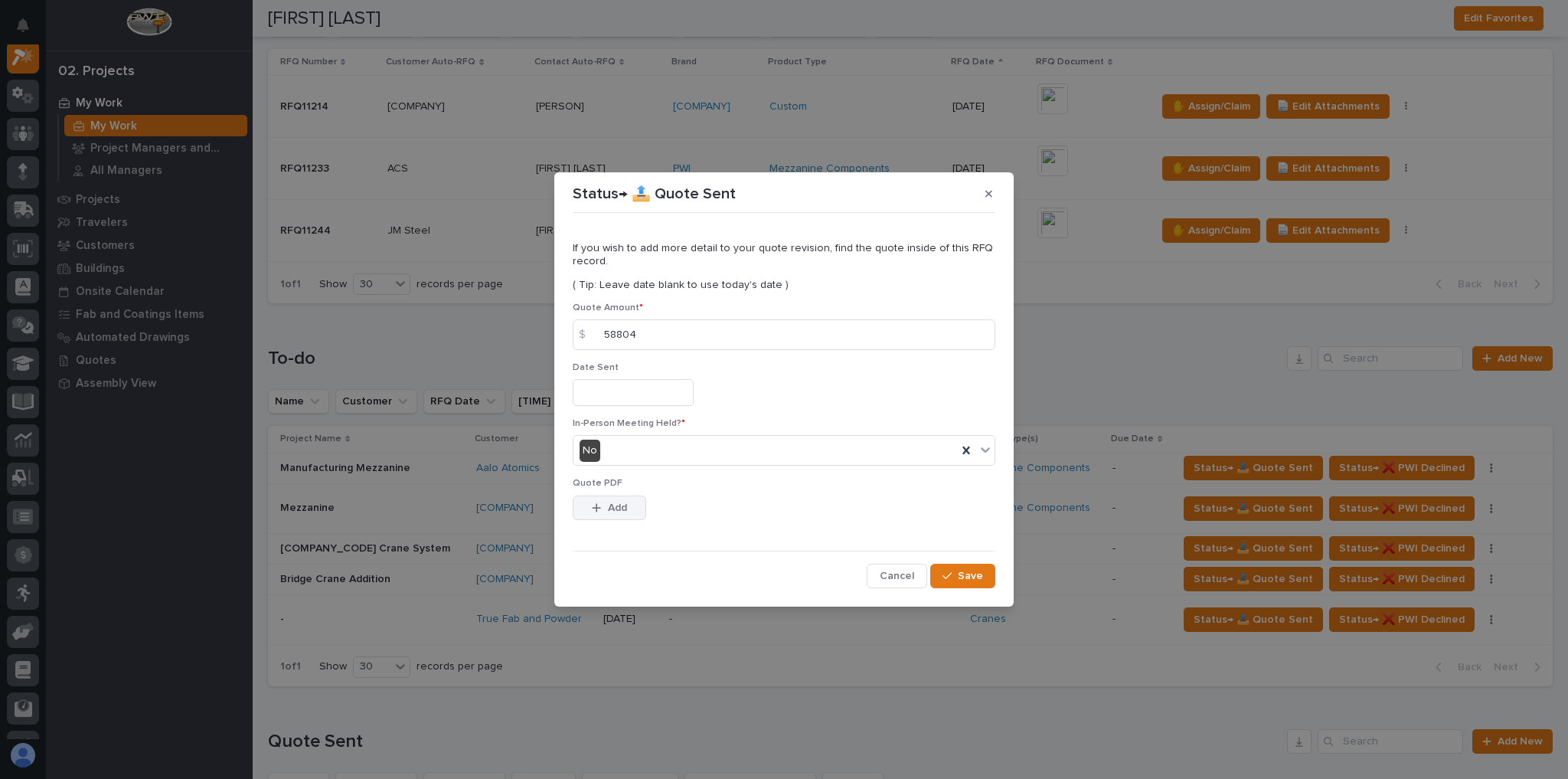 click on "Add" at bounding box center (617, 508) 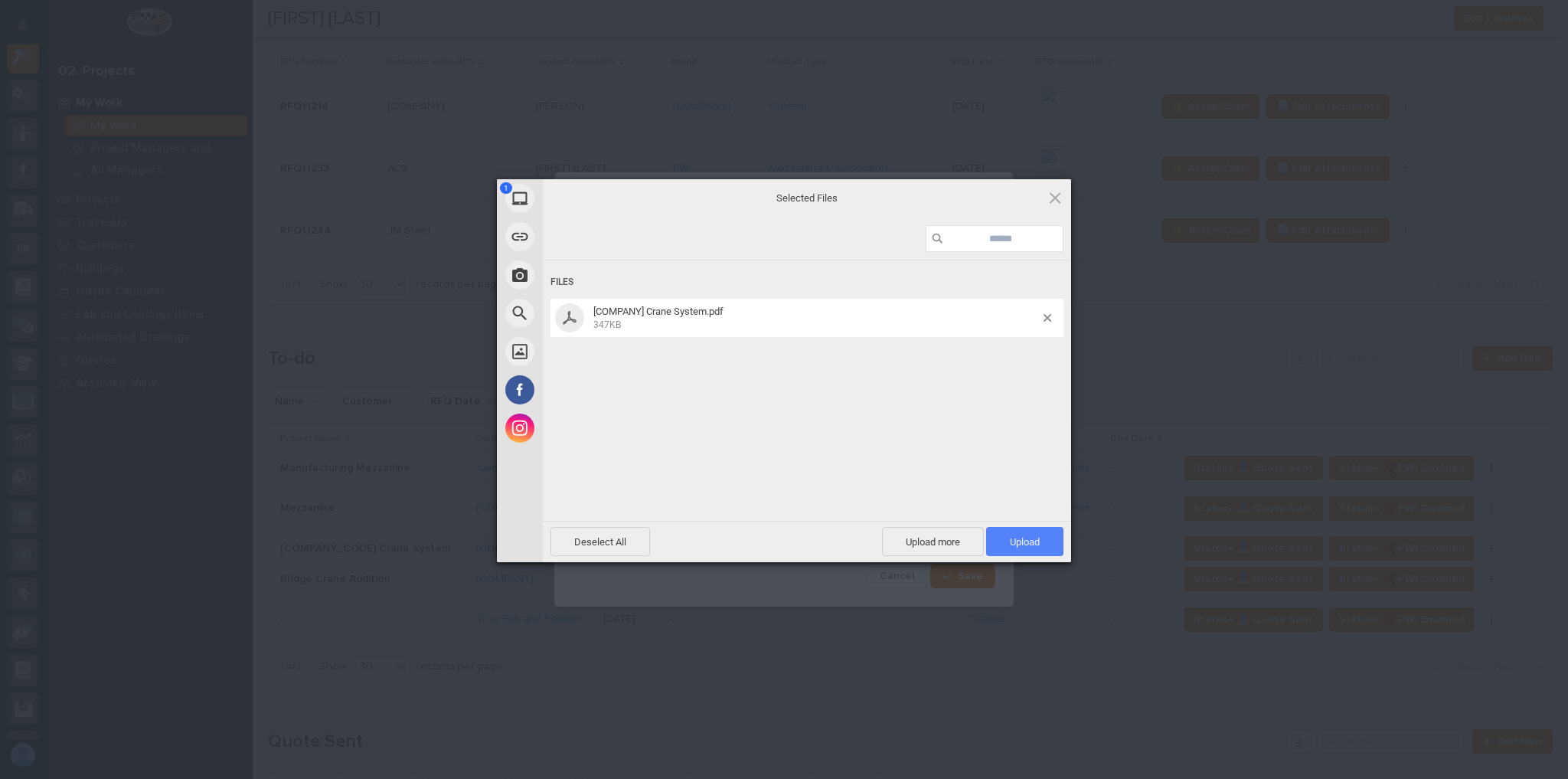 click on "Upload
1" at bounding box center (1024, 542) 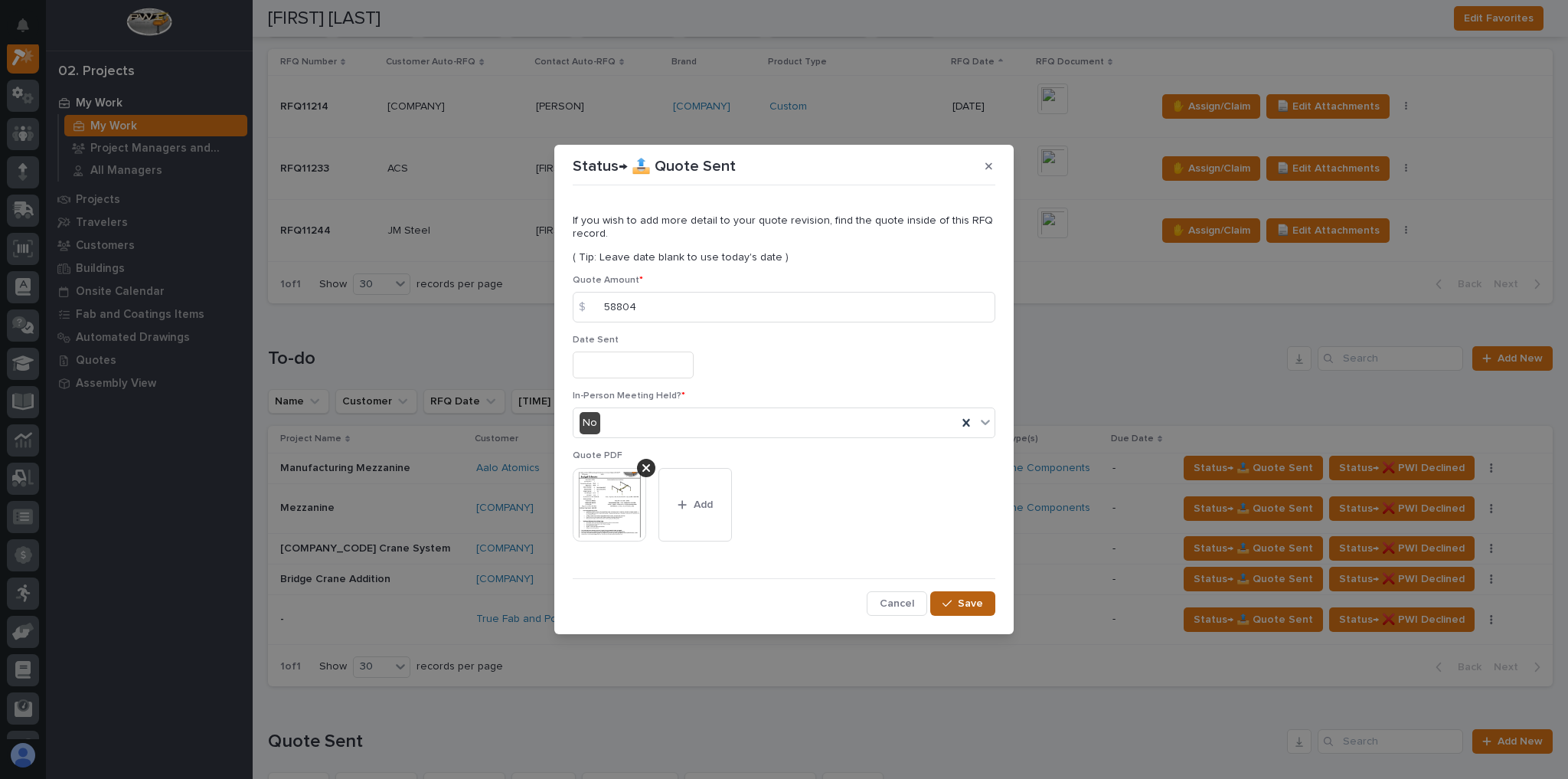 click on "Save" at bounding box center [970, 604] 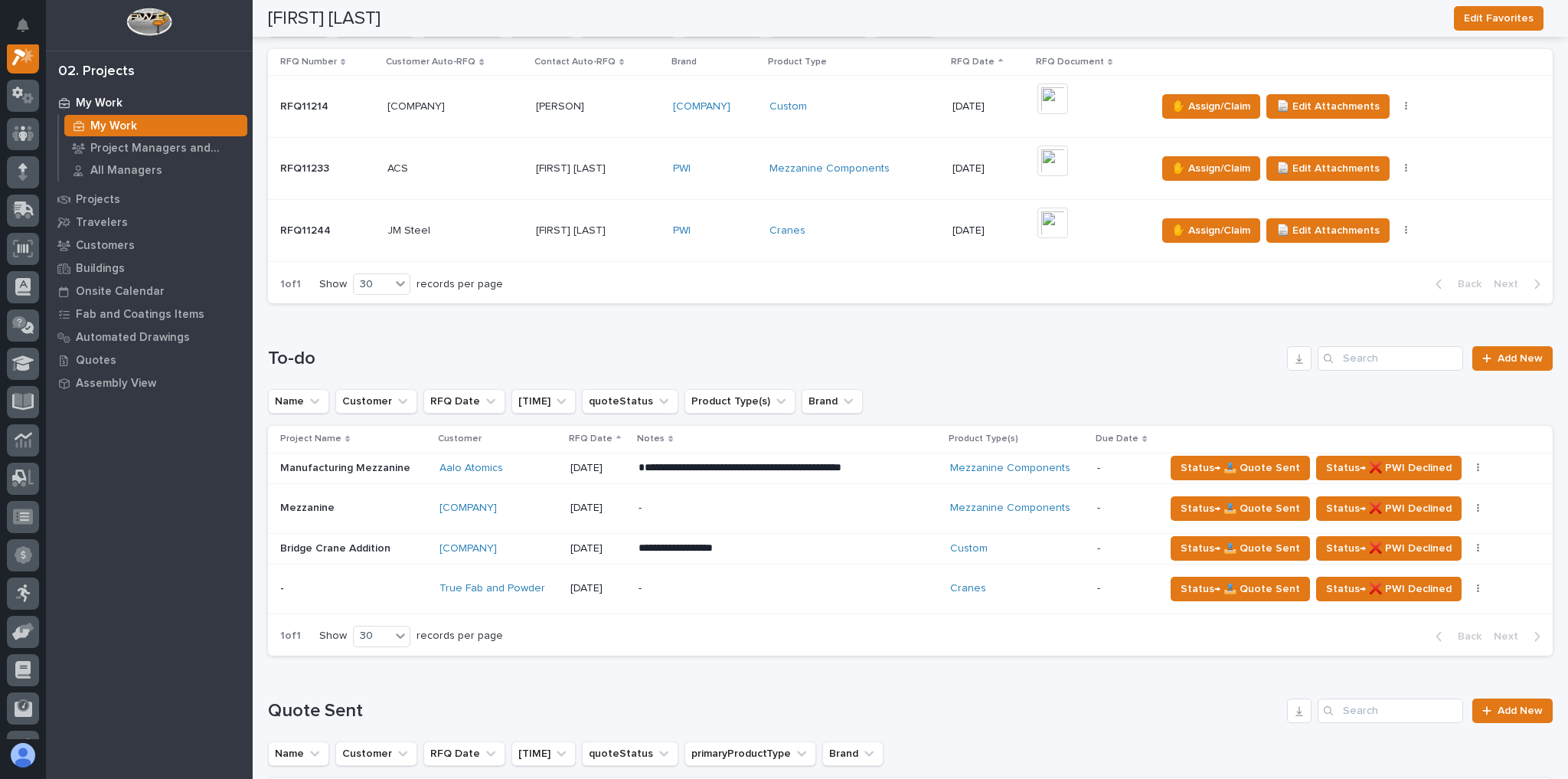 click on "Aalo Atomics" at bounding box center (498, 468) 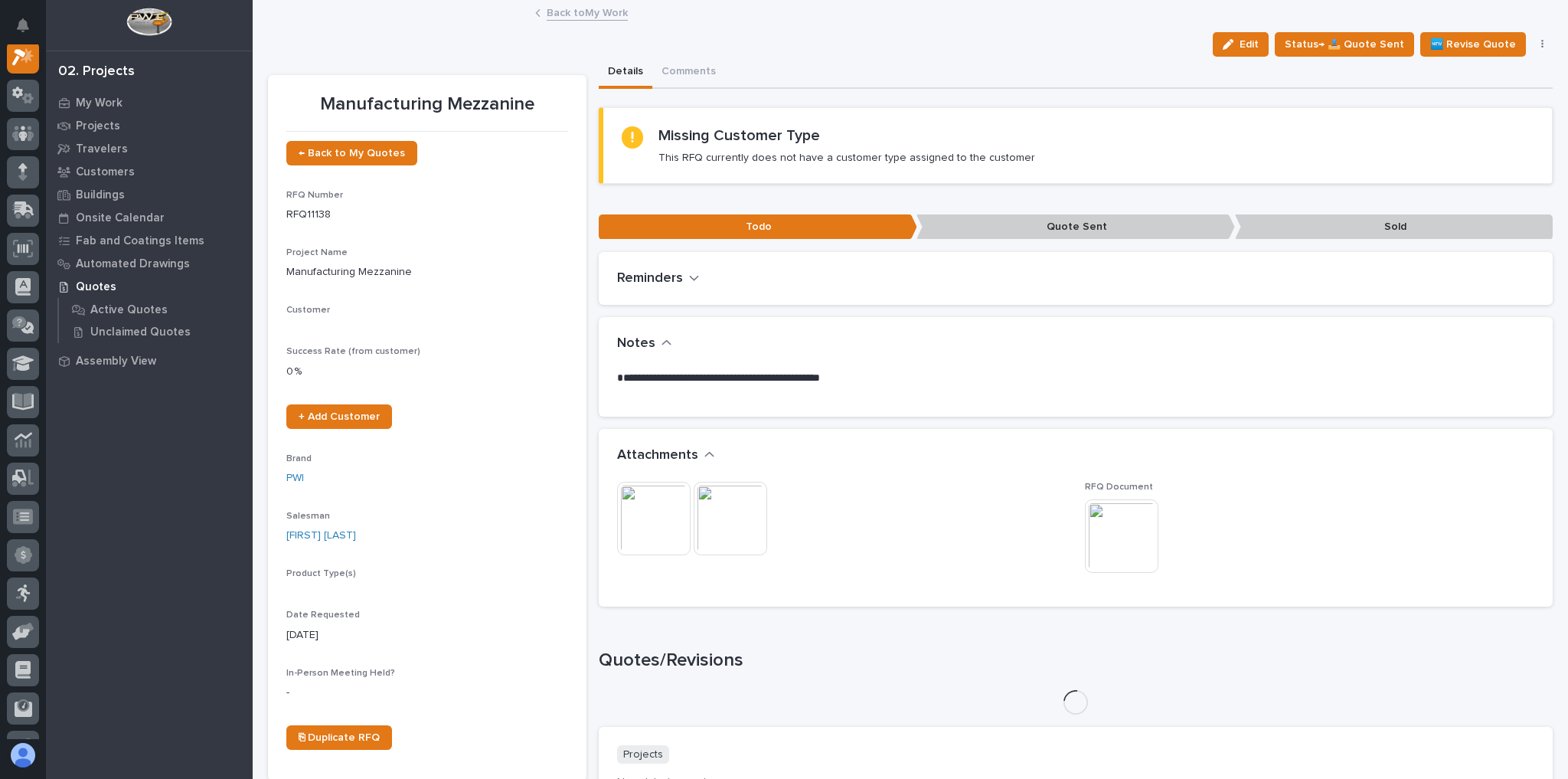 scroll, scrollTop: 38, scrollLeft: 0, axis: vertical 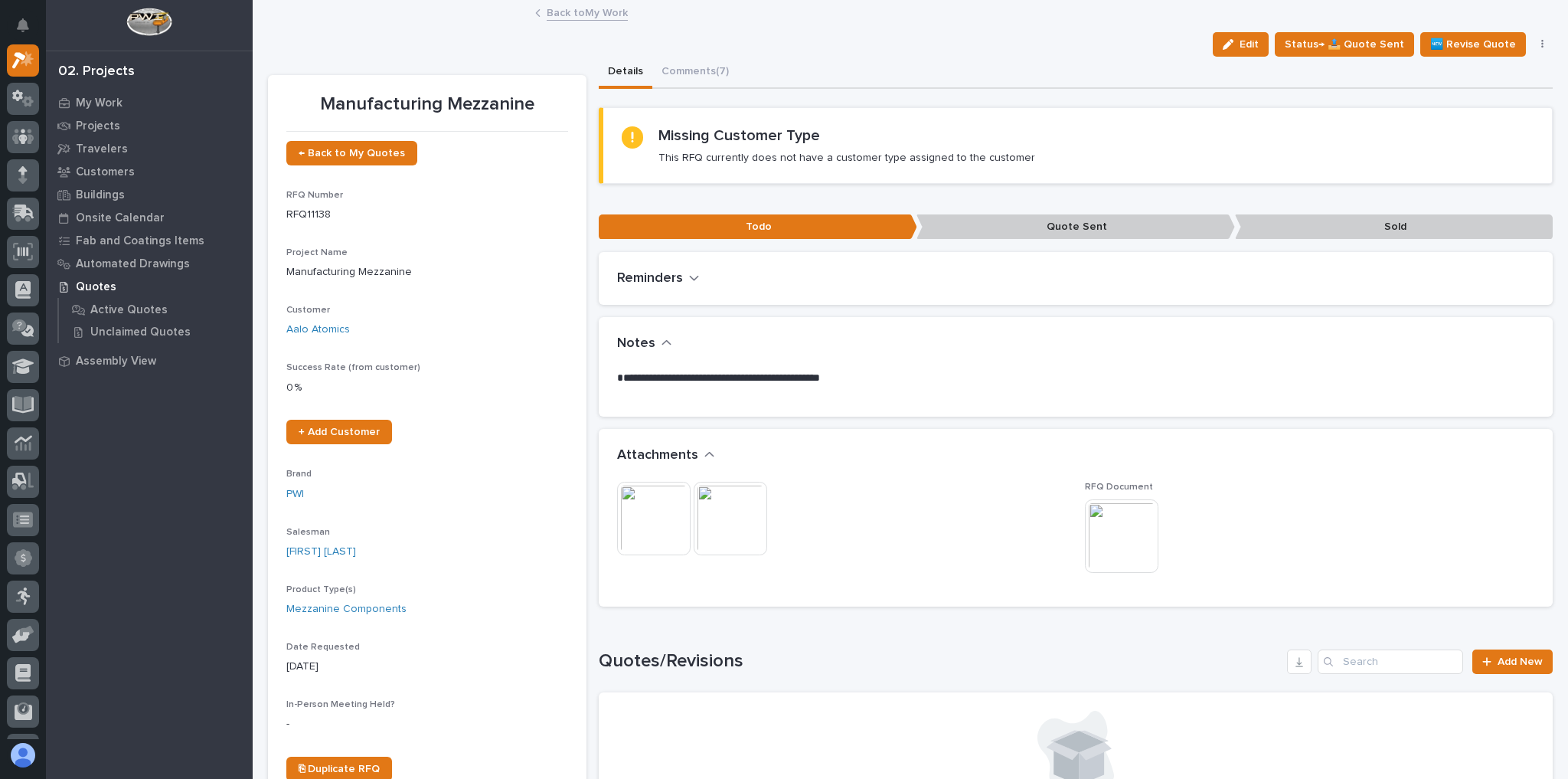 click at bounding box center (1122, 536) 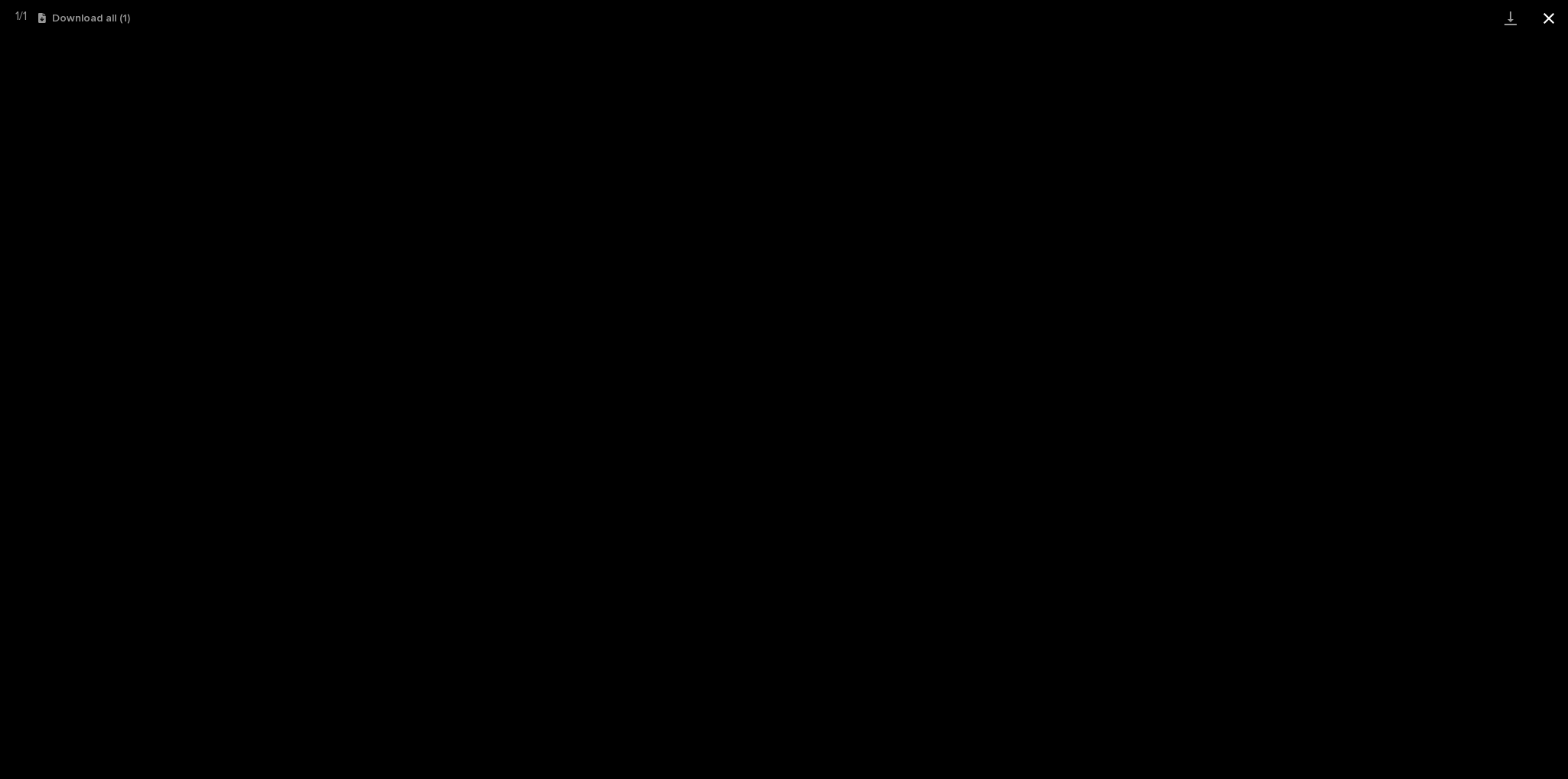 click at bounding box center (1549, 18) 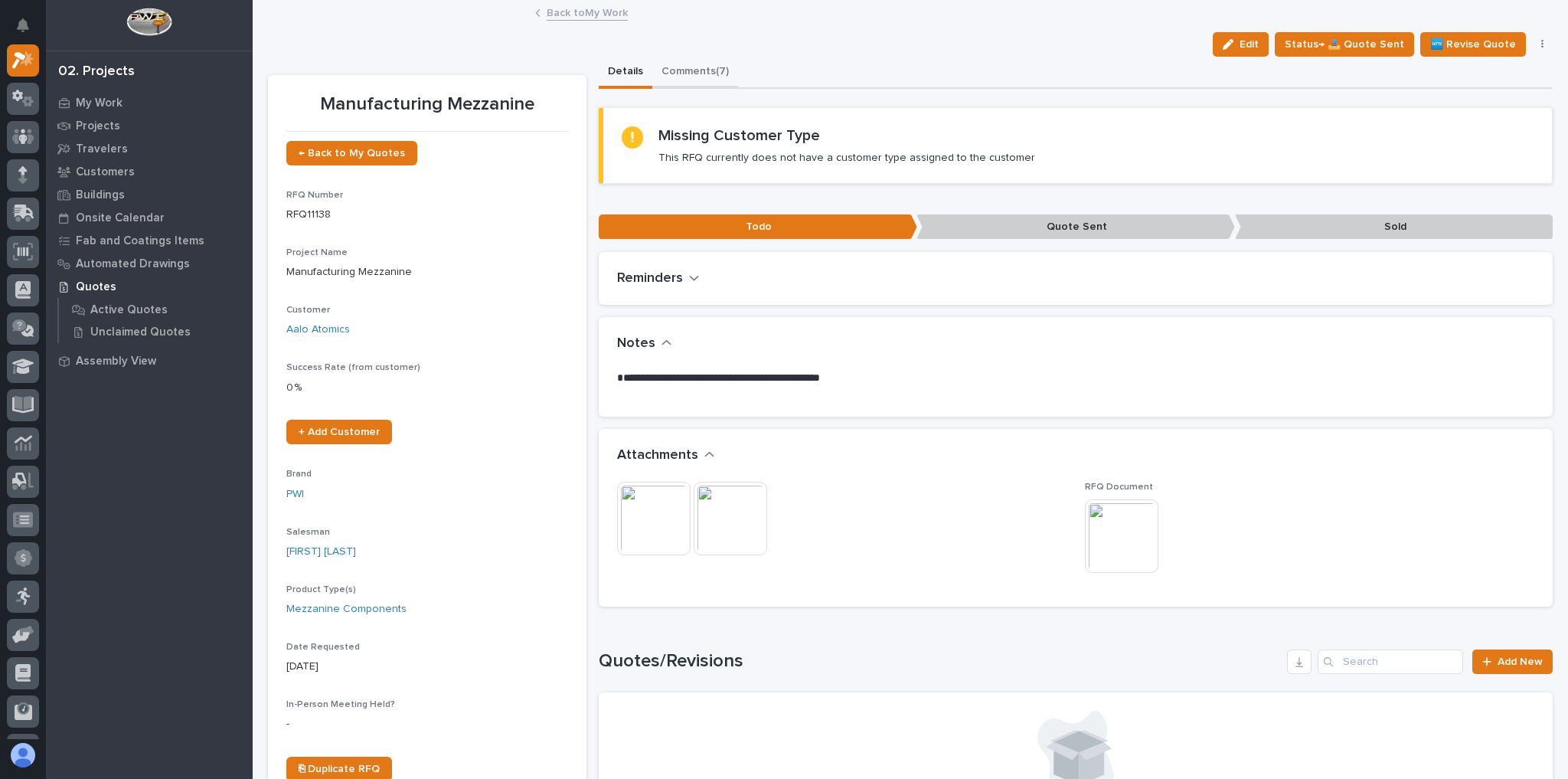 click on "Comments  (7)" at bounding box center (695, 73) 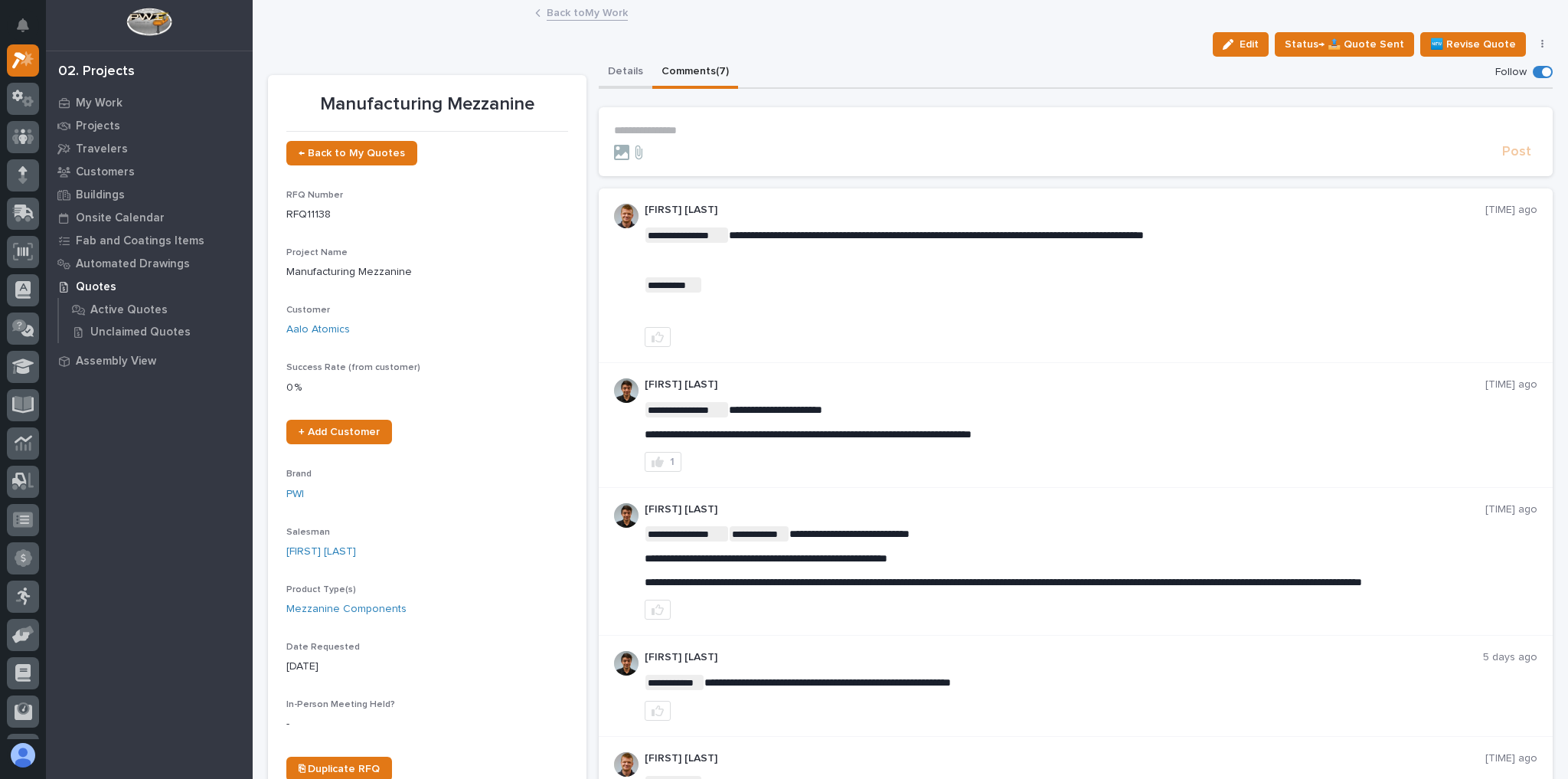 drag, startPoint x: 620, startPoint y: 59, endPoint x: 596, endPoint y: 15, distance: 50.119856 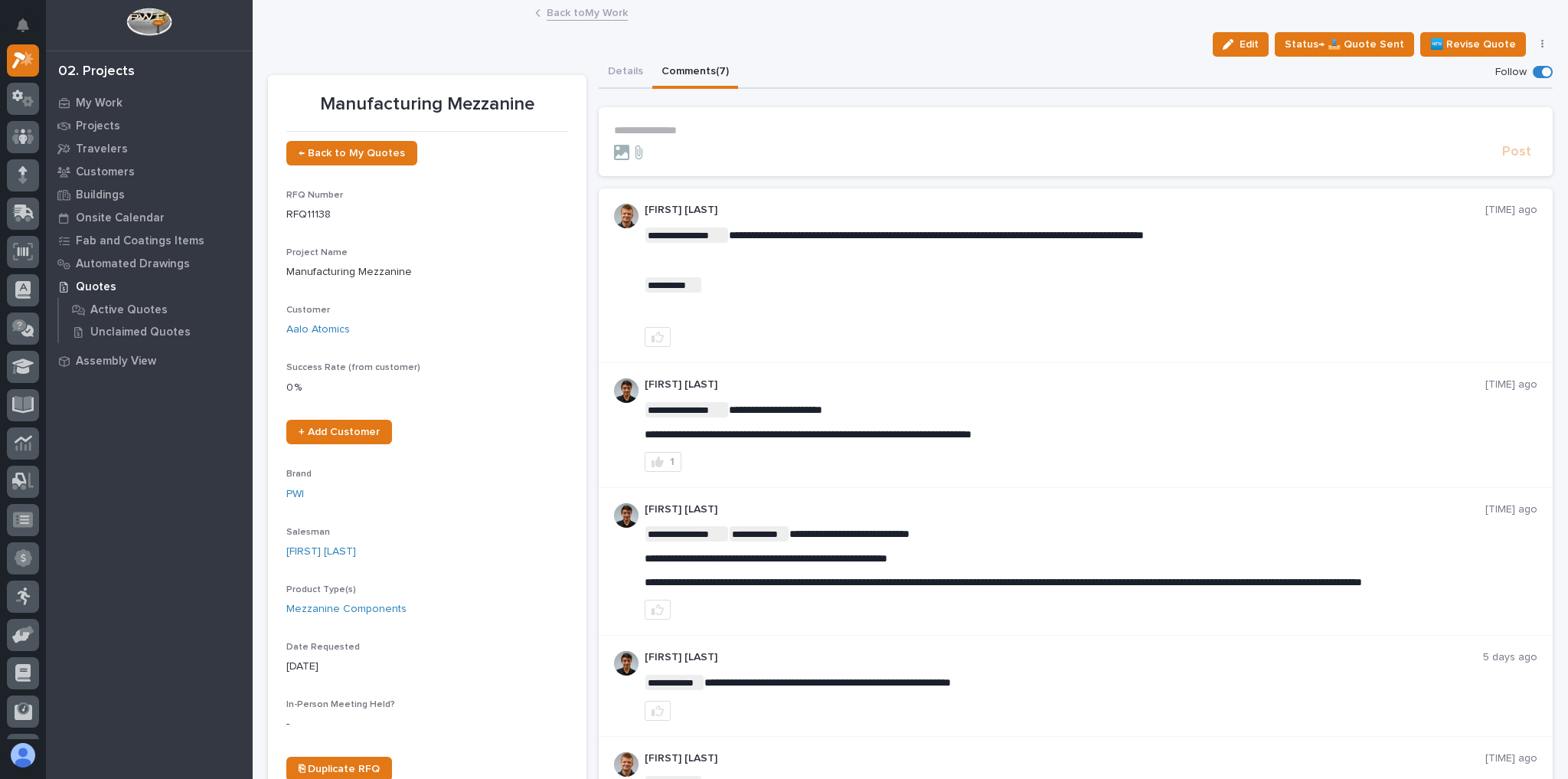 click on "Details" at bounding box center (626, 73) 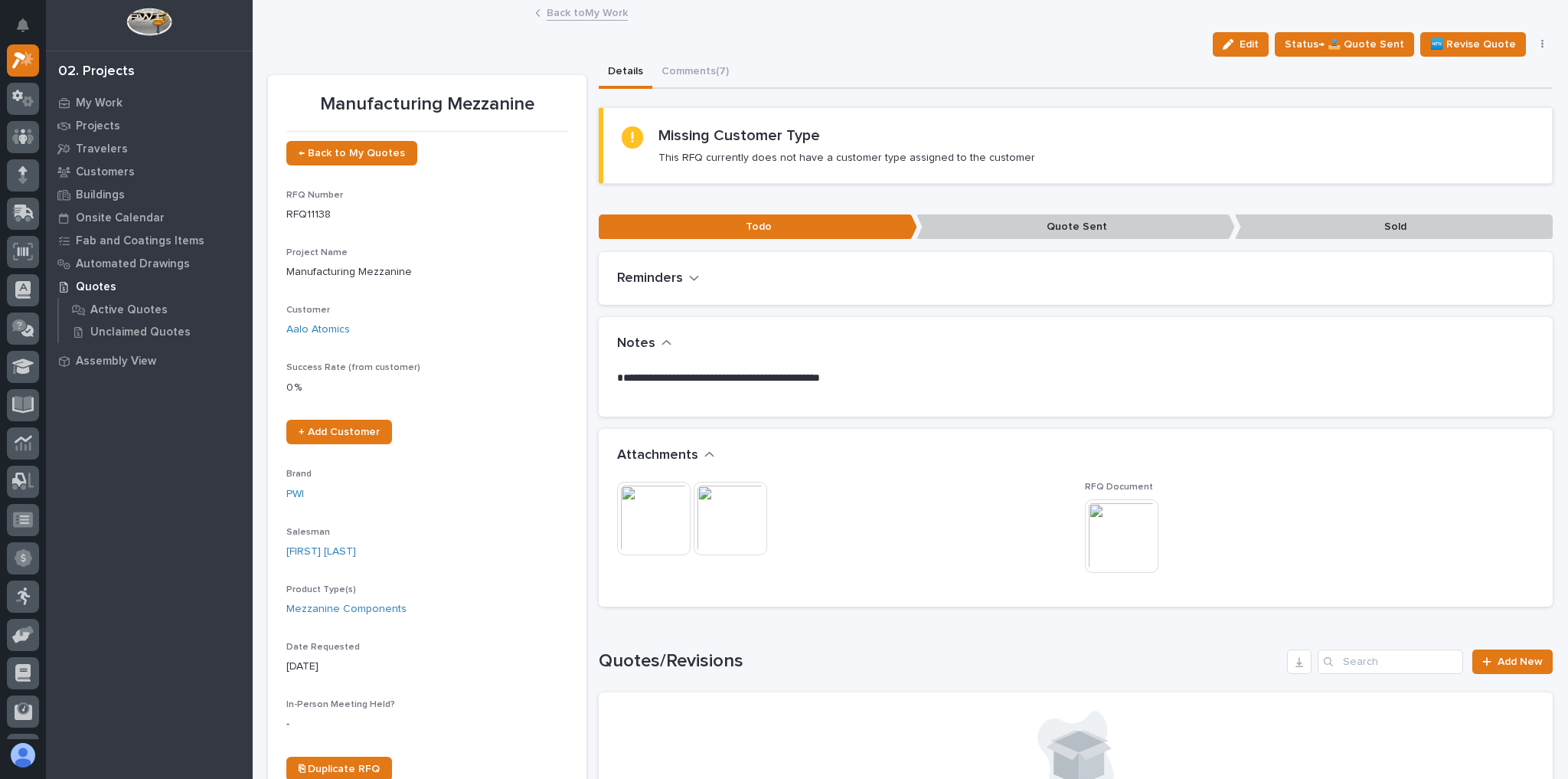 click on "Back to  My Work" at bounding box center [587, 11] 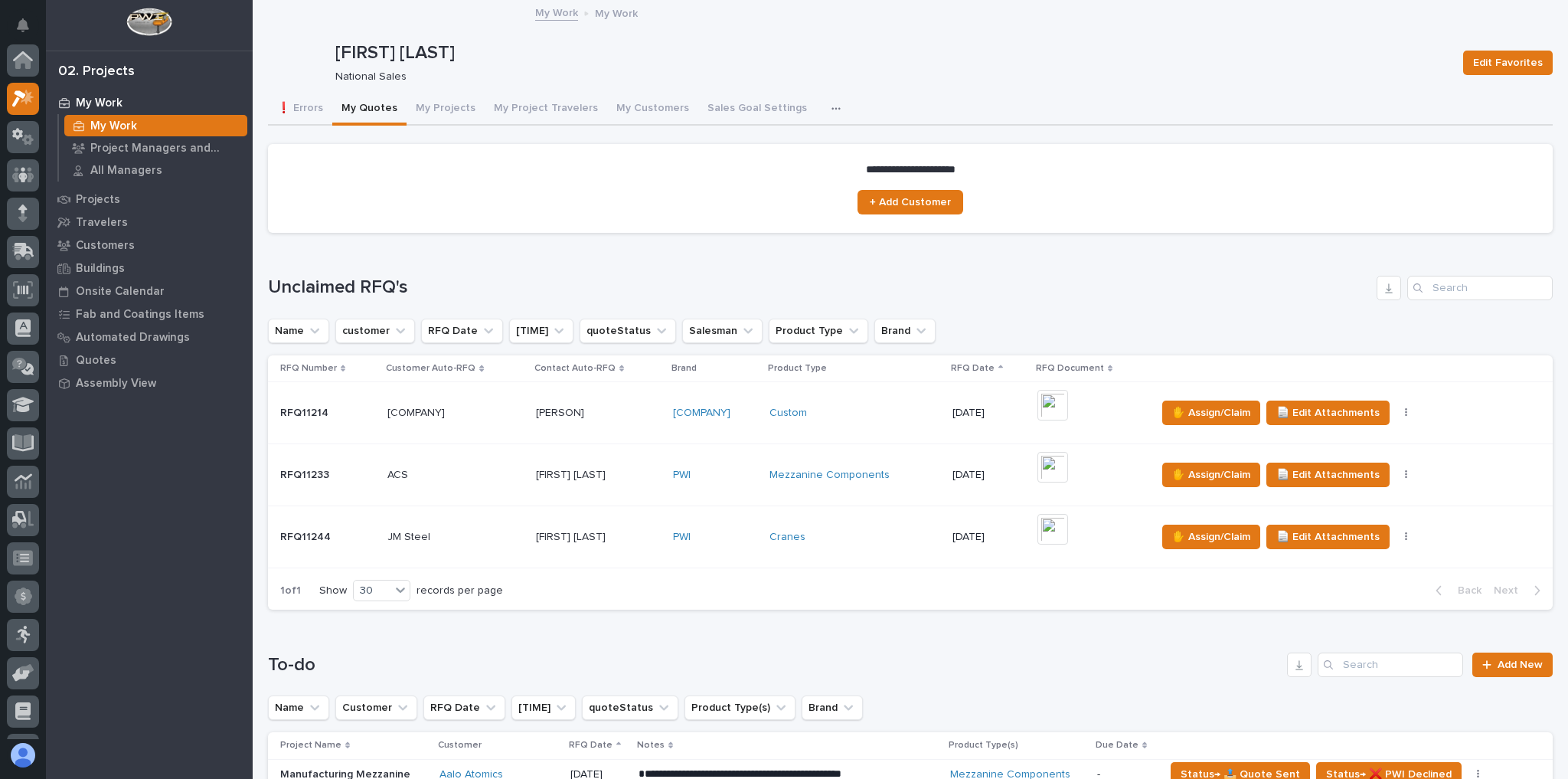 scroll, scrollTop: 41, scrollLeft: 0, axis: vertical 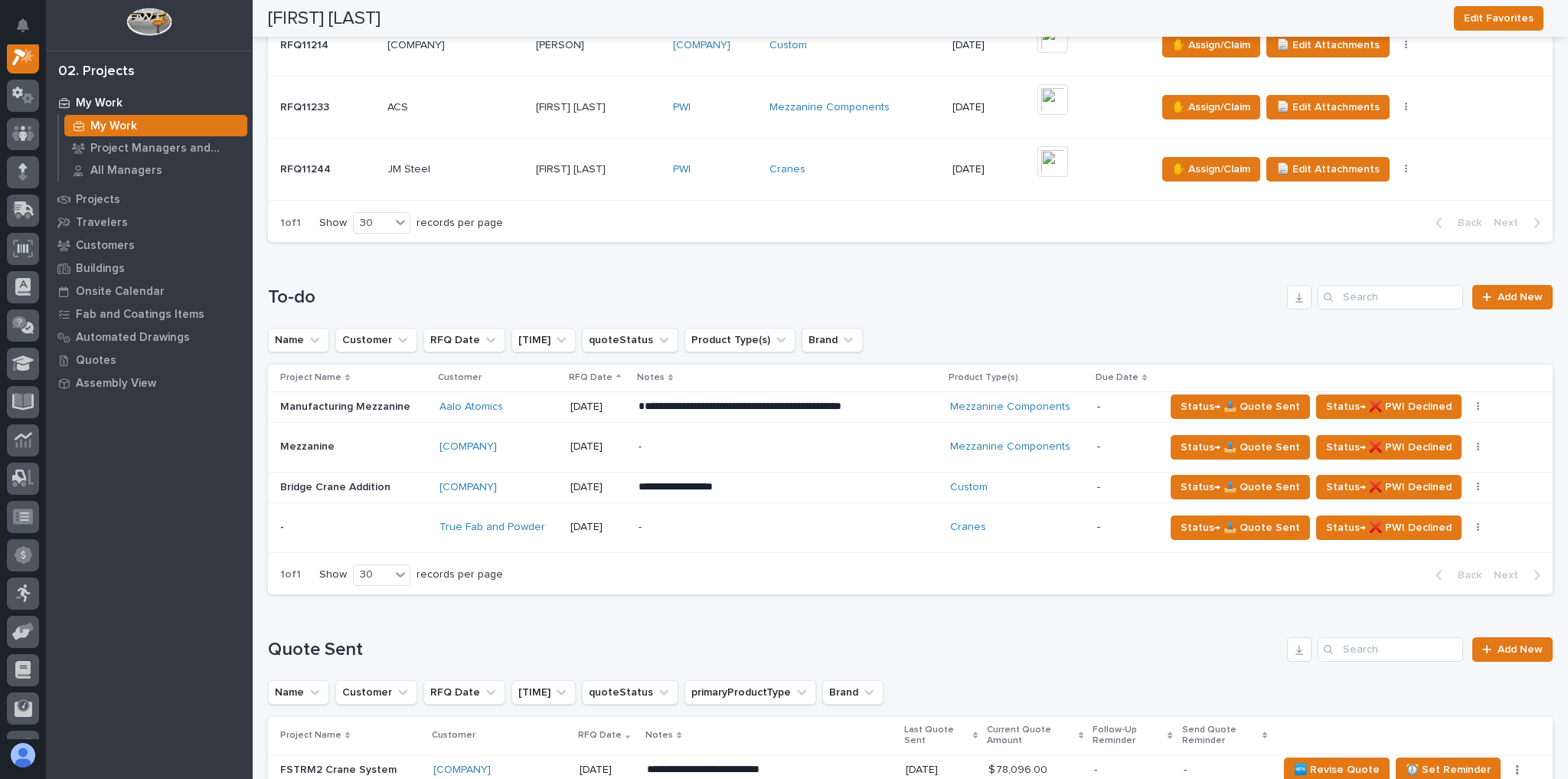 click on "[COMPANY]" at bounding box center (498, 407) 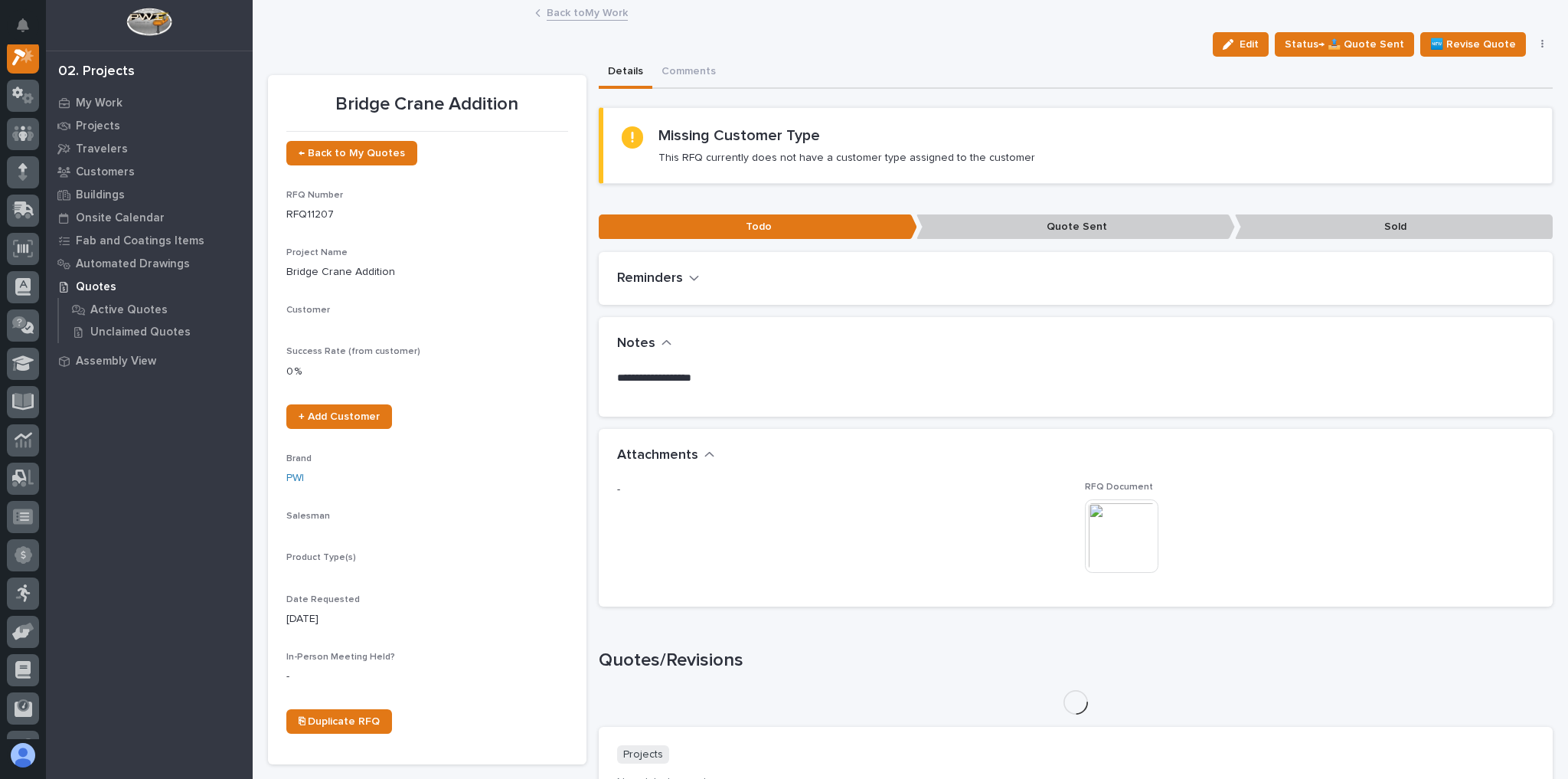 scroll, scrollTop: 38, scrollLeft: 0, axis: vertical 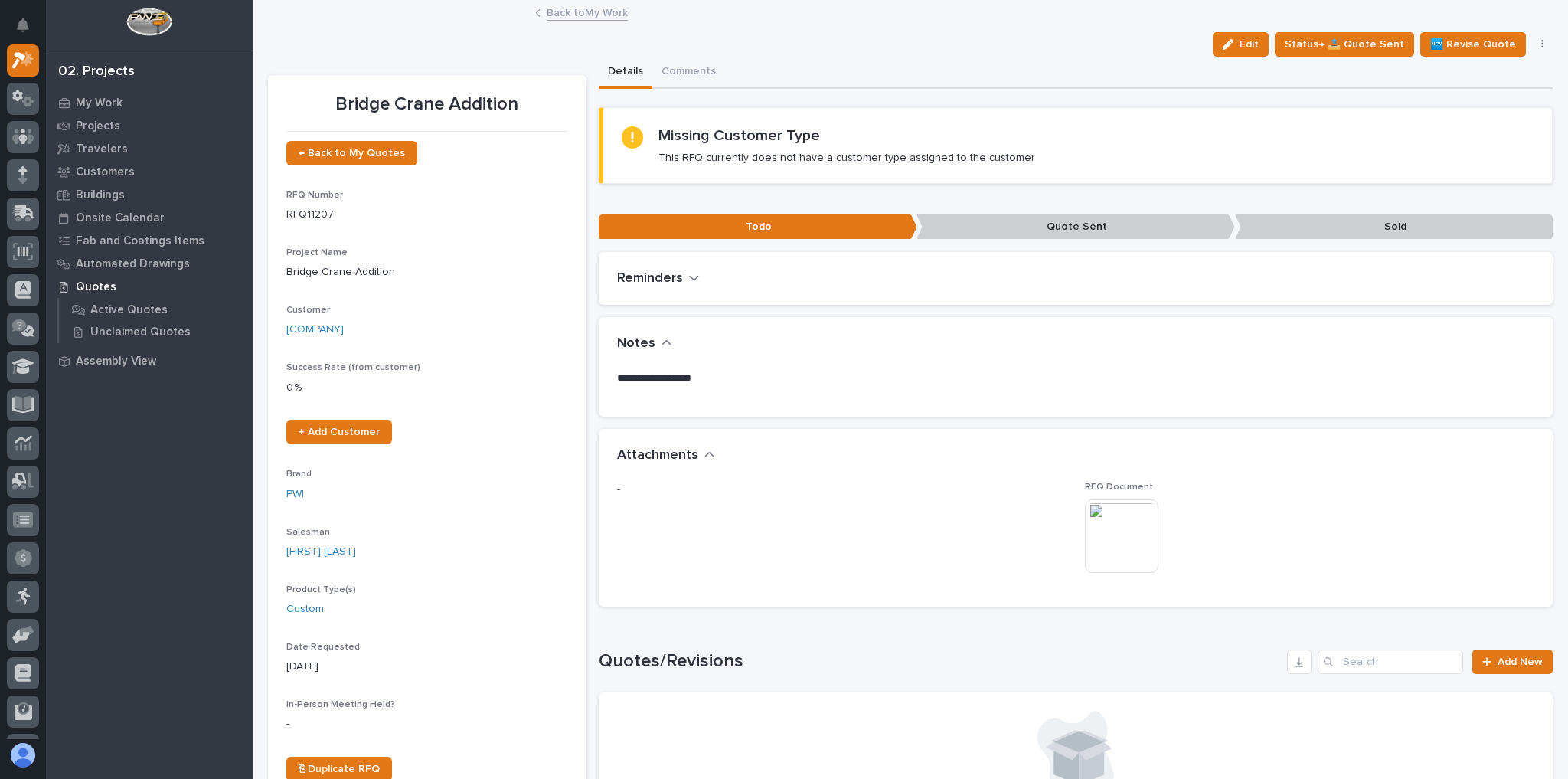 click at bounding box center [1122, 536] 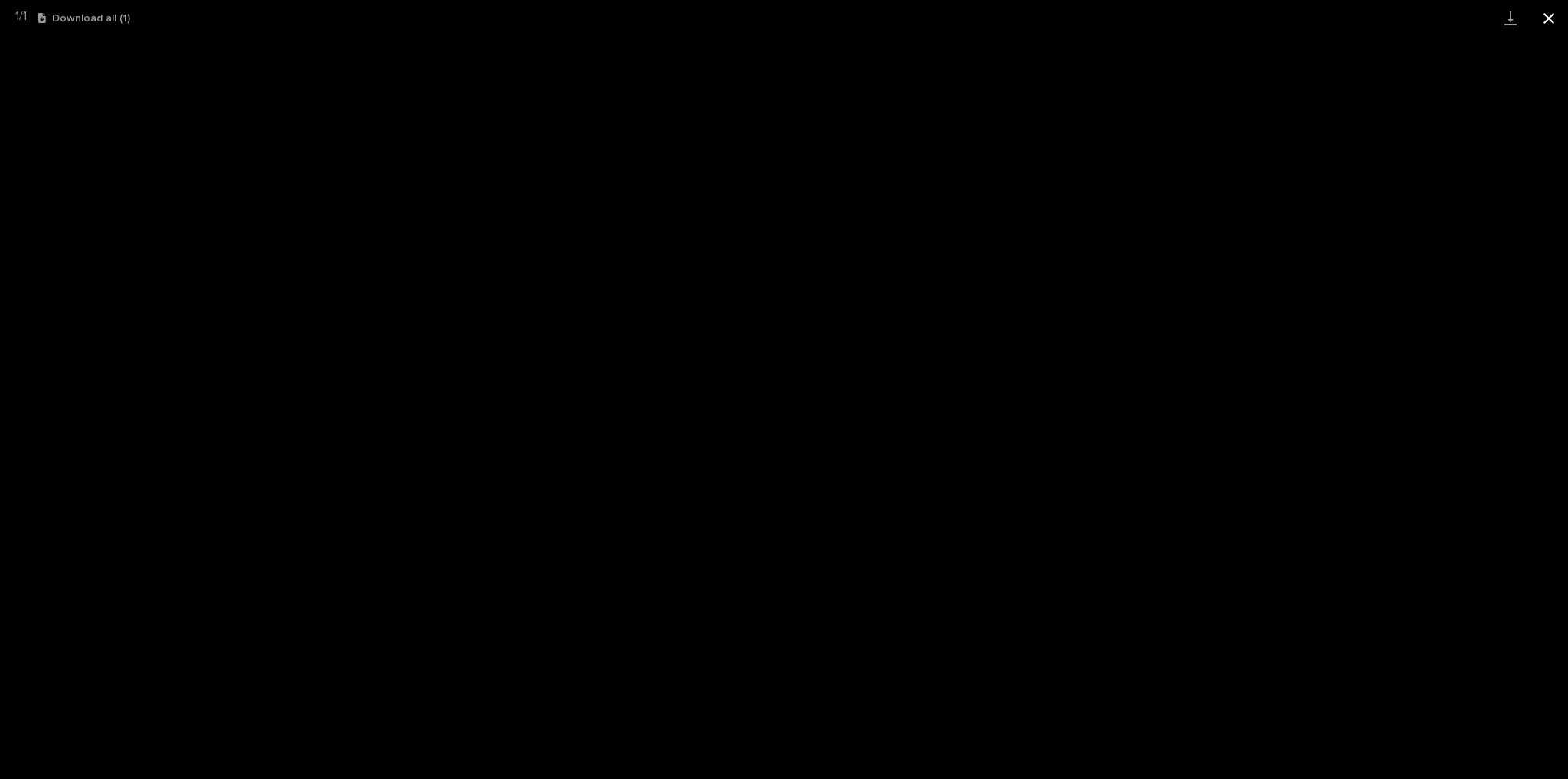 click at bounding box center (1549, 18) 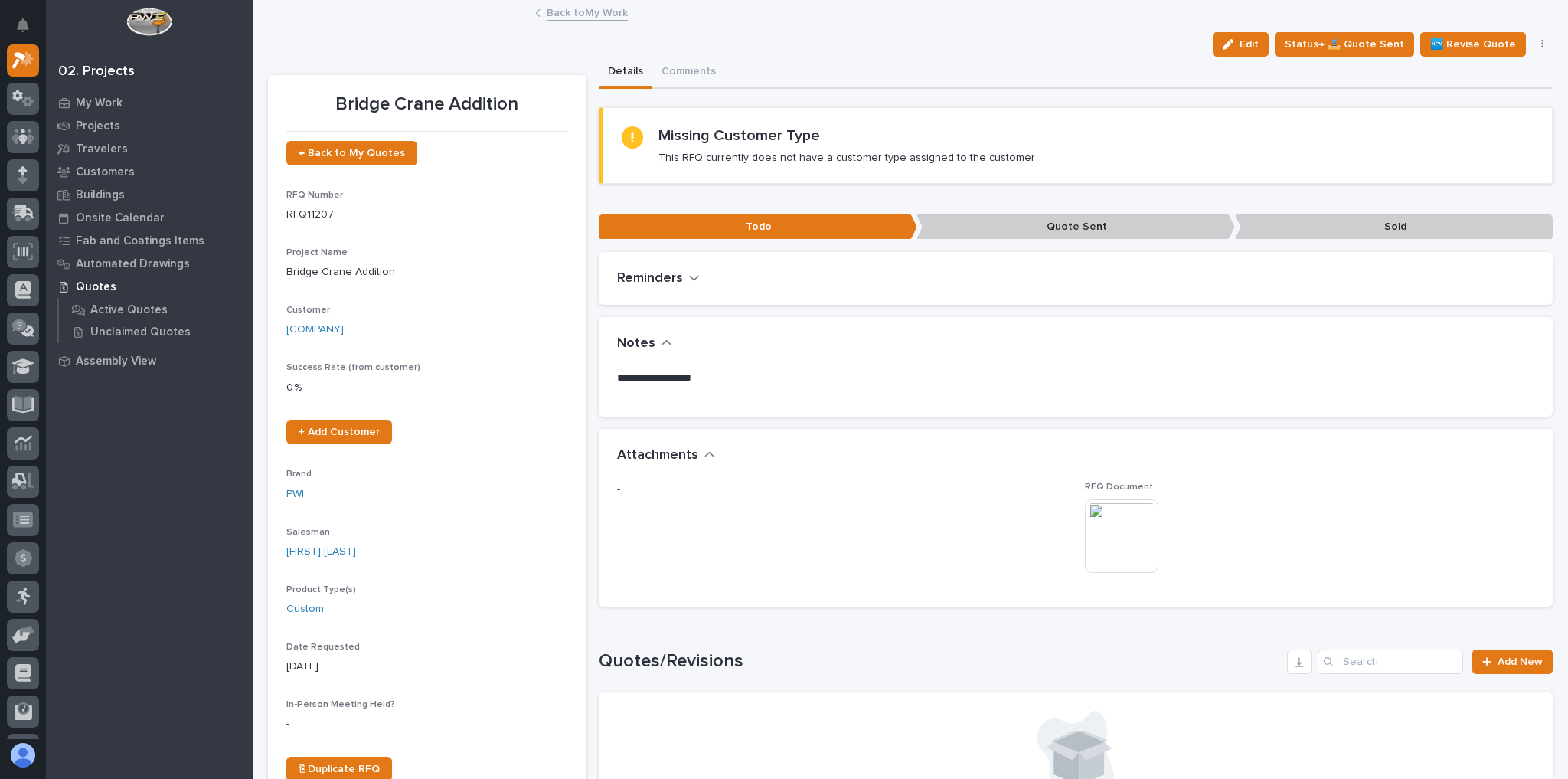 click on "Back to  My Work" at bounding box center [587, 11] 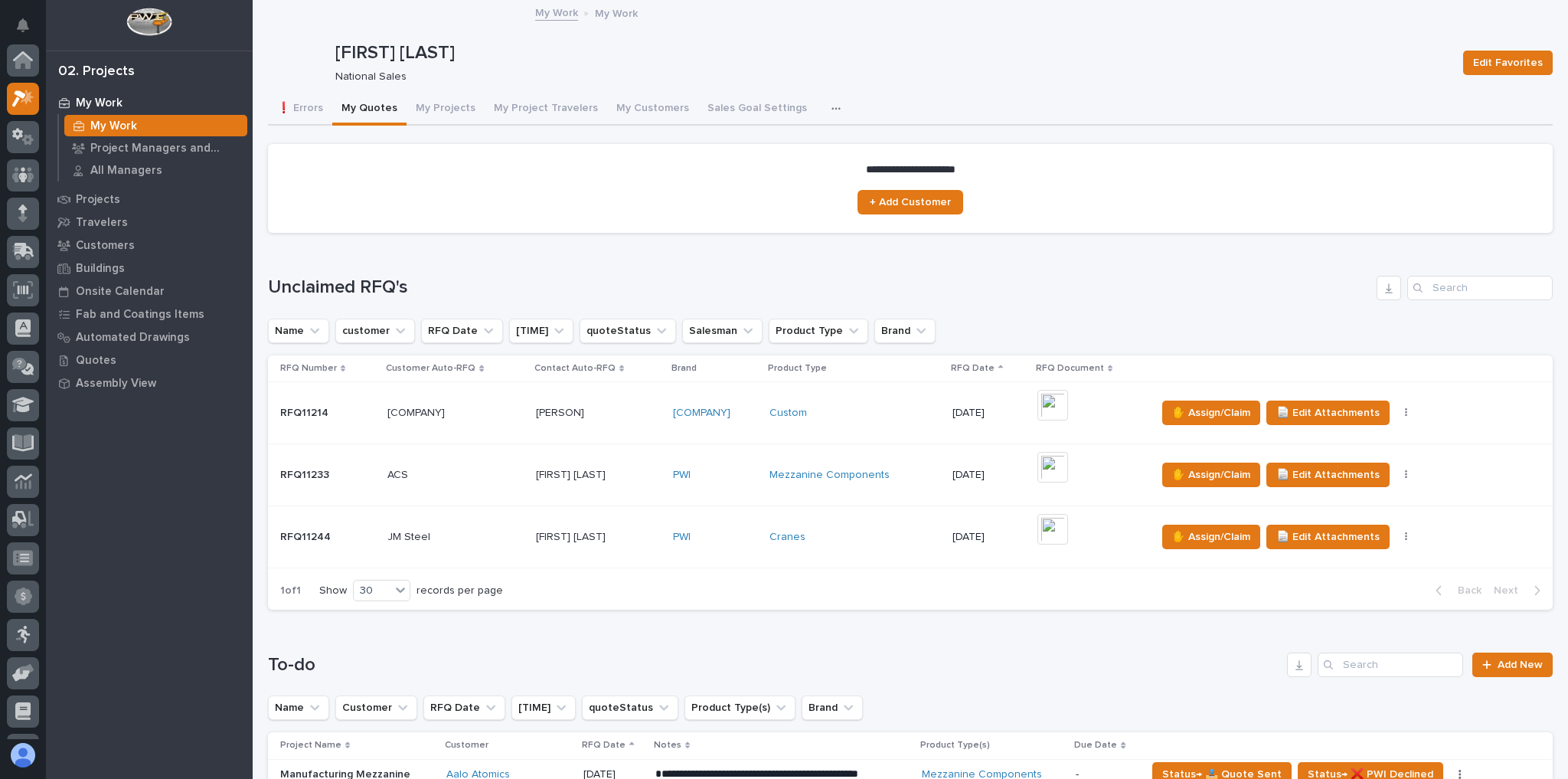 scroll, scrollTop: 41, scrollLeft: 0, axis: vertical 